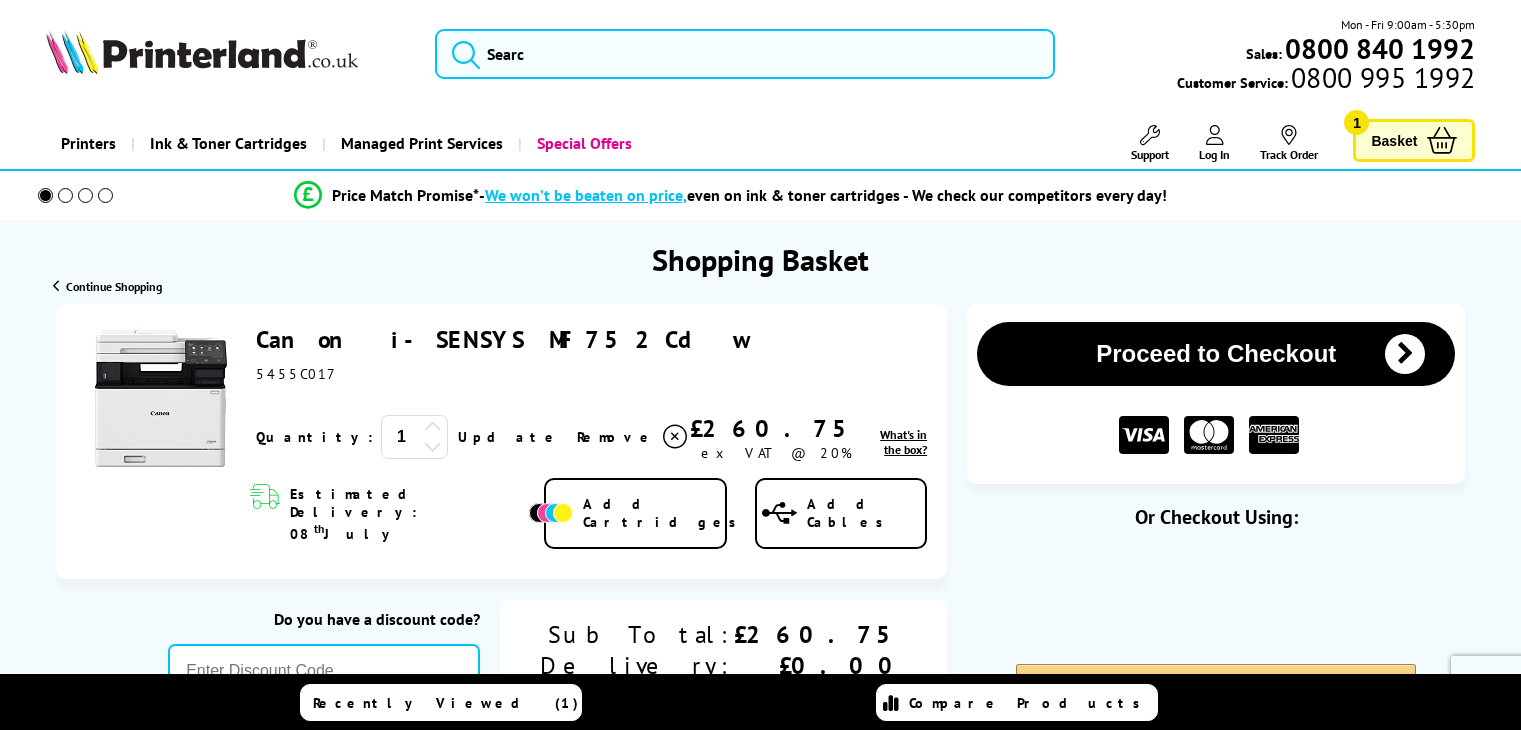 scroll, scrollTop: 0, scrollLeft: 0, axis: both 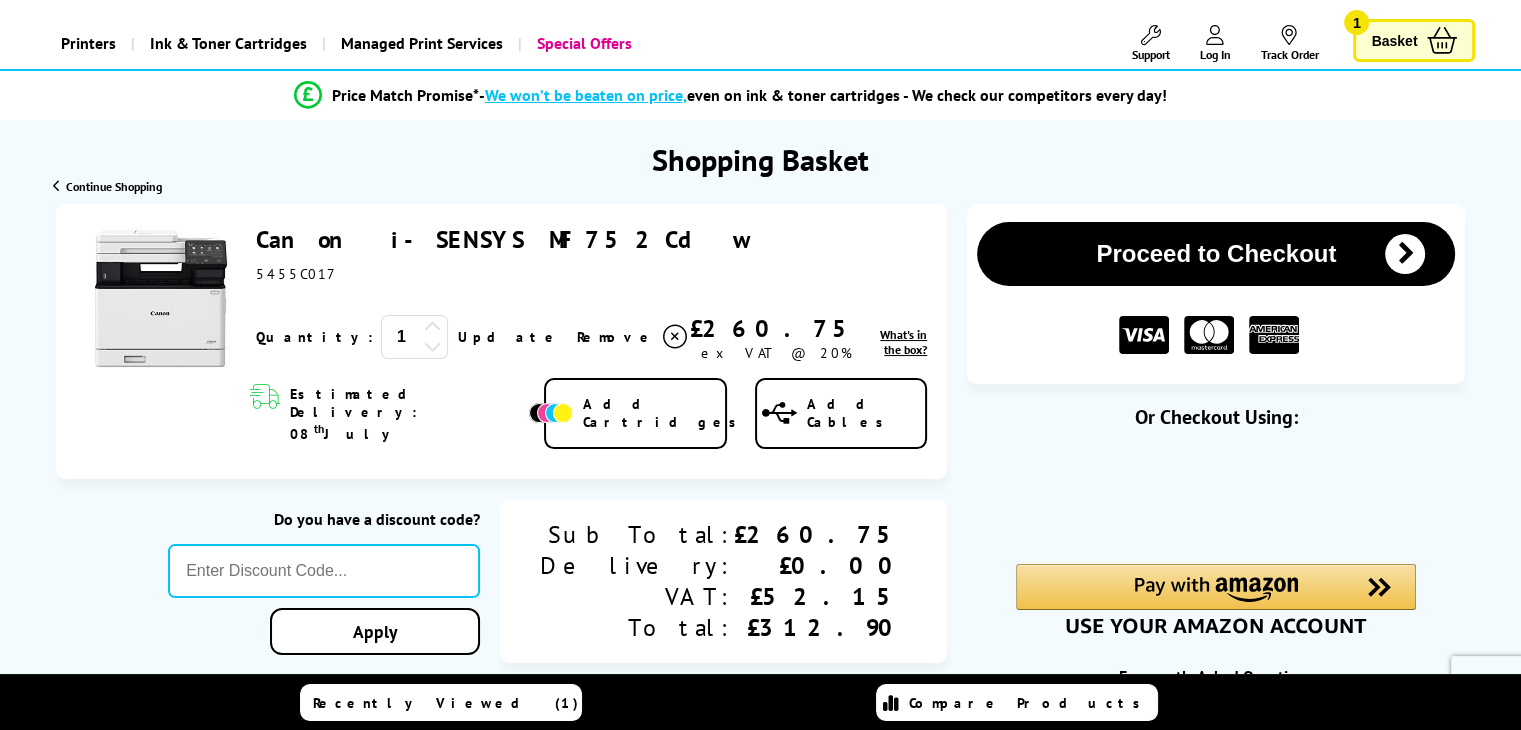 click on "What's in the box?" at bounding box center (903, 342) 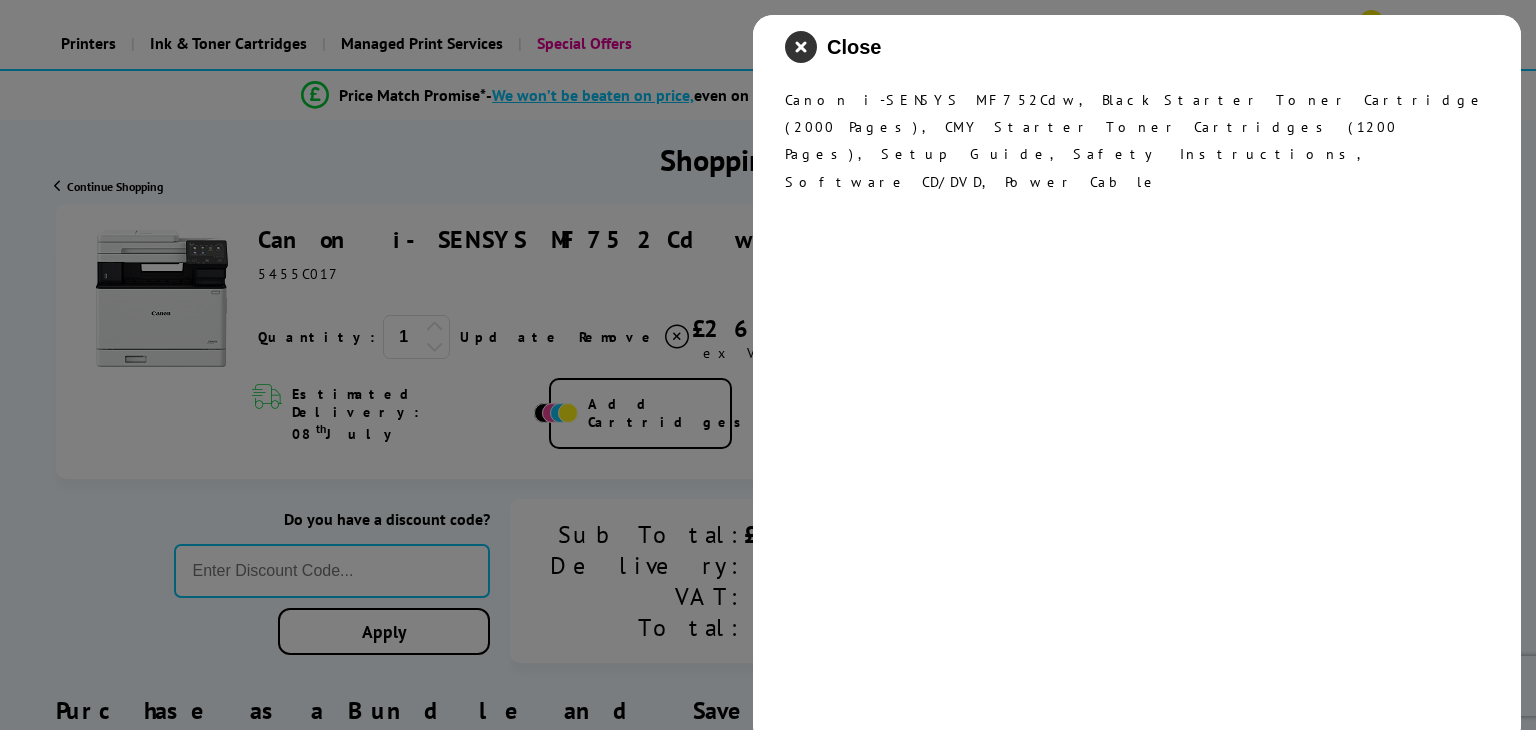 click at bounding box center [801, 47] 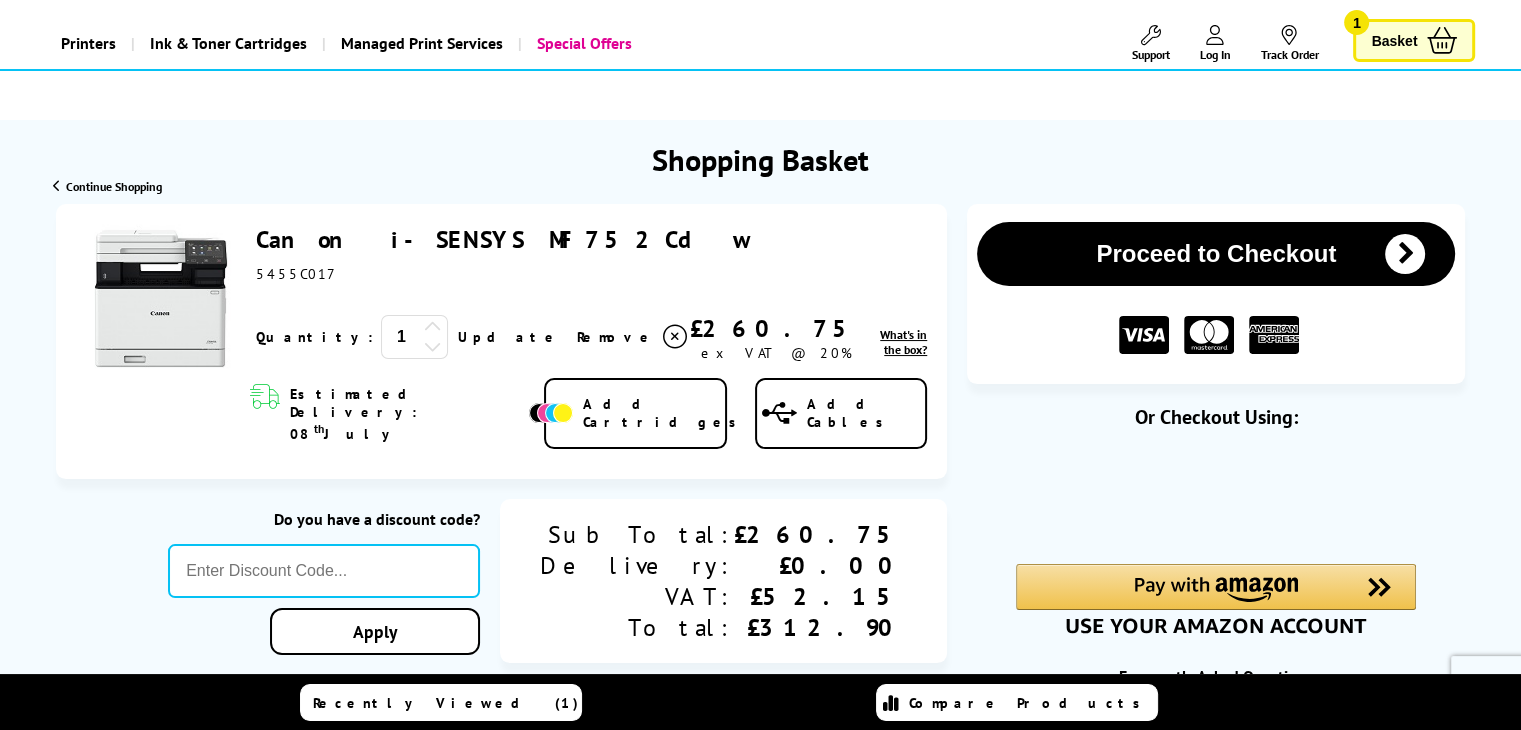 click on "Proceed to Checkout" at bounding box center (1216, 254) 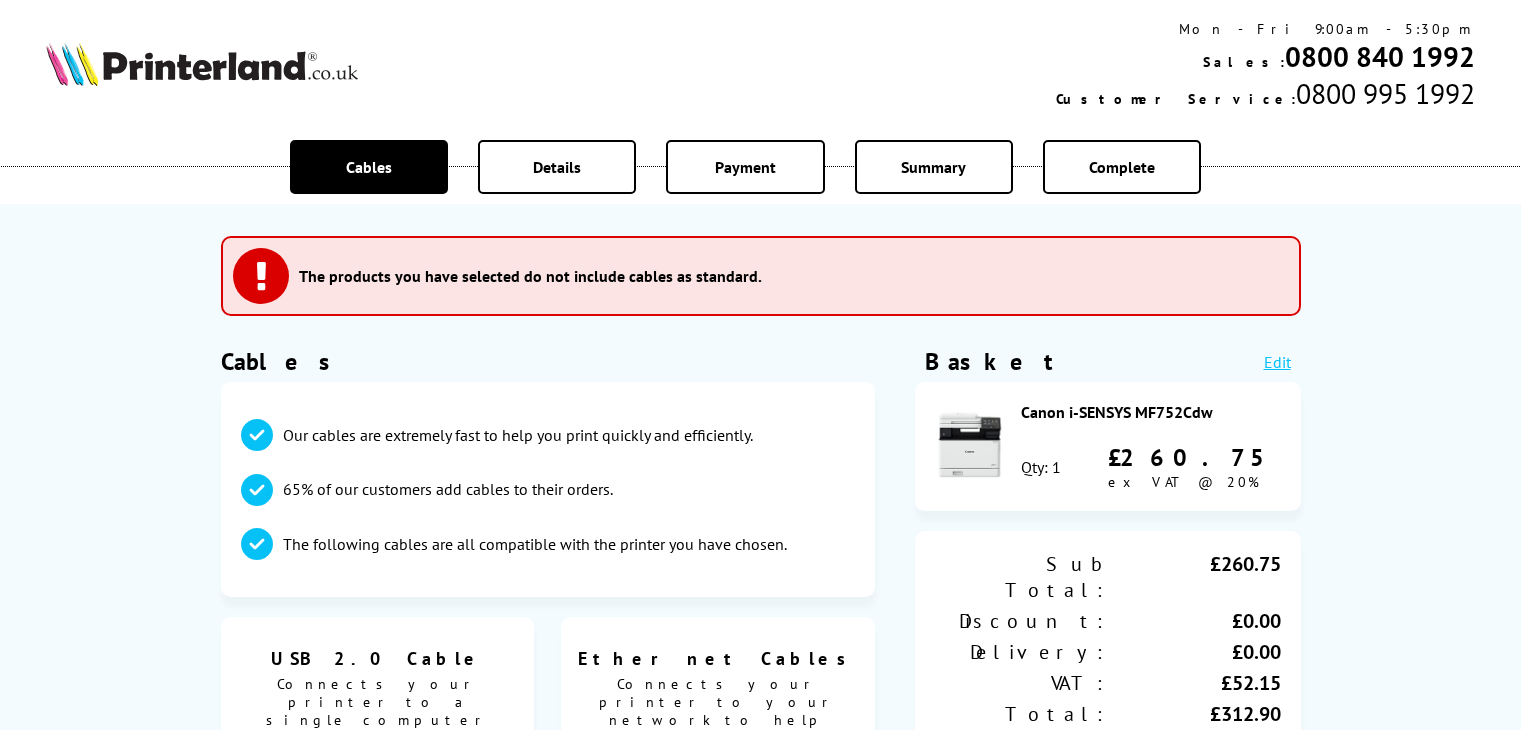 scroll, scrollTop: 0, scrollLeft: 0, axis: both 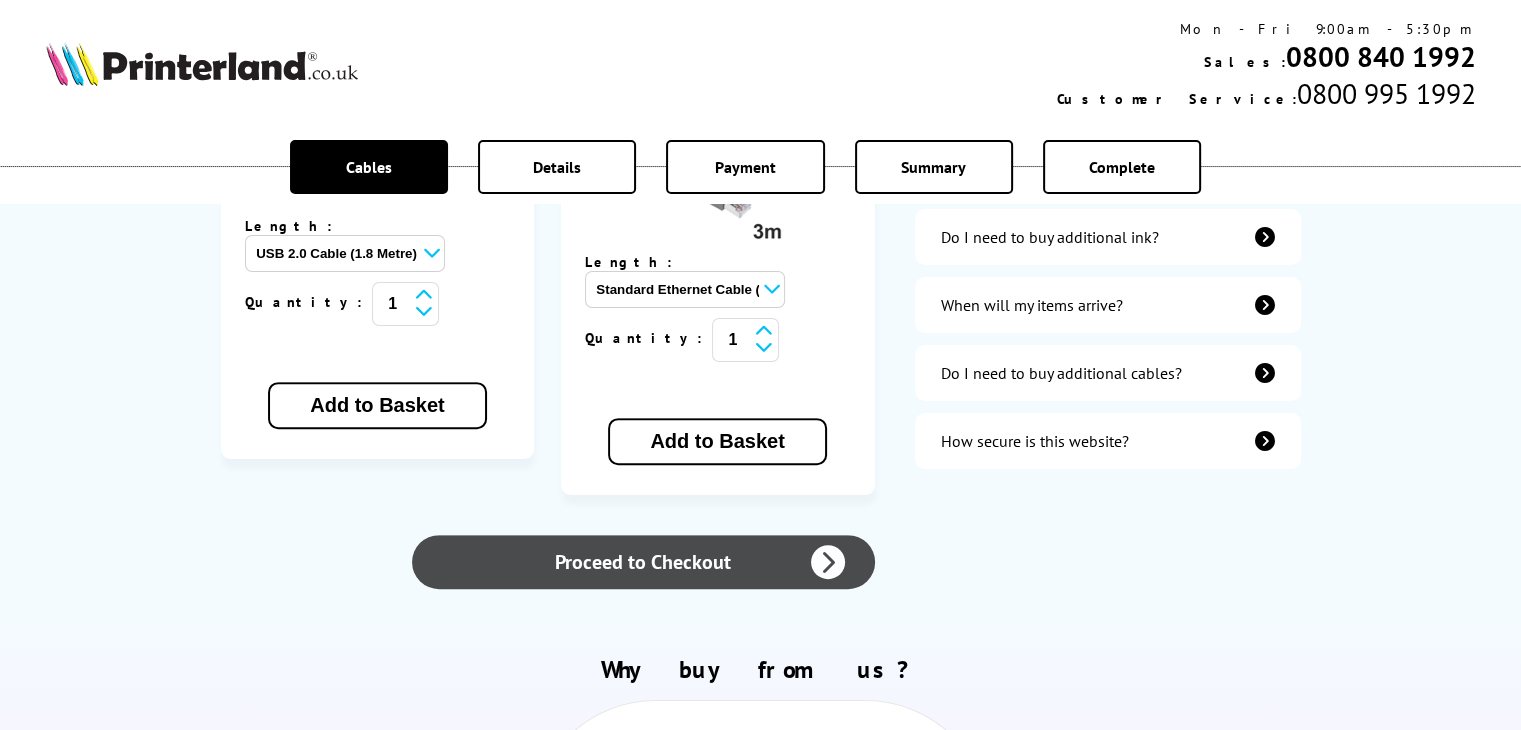 click on "Proceed to Checkout" at bounding box center (643, 562) 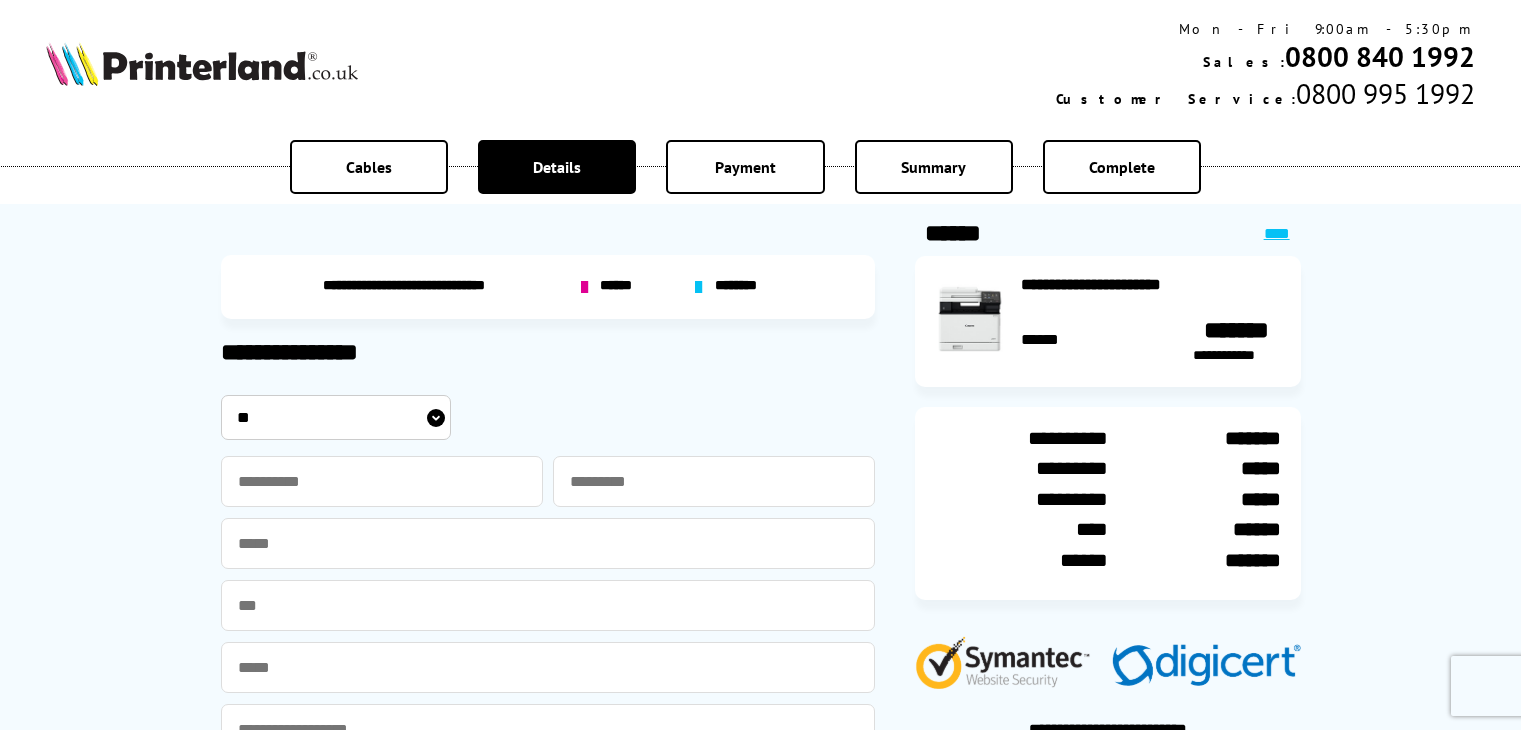 scroll, scrollTop: 0, scrollLeft: 0, axis: both 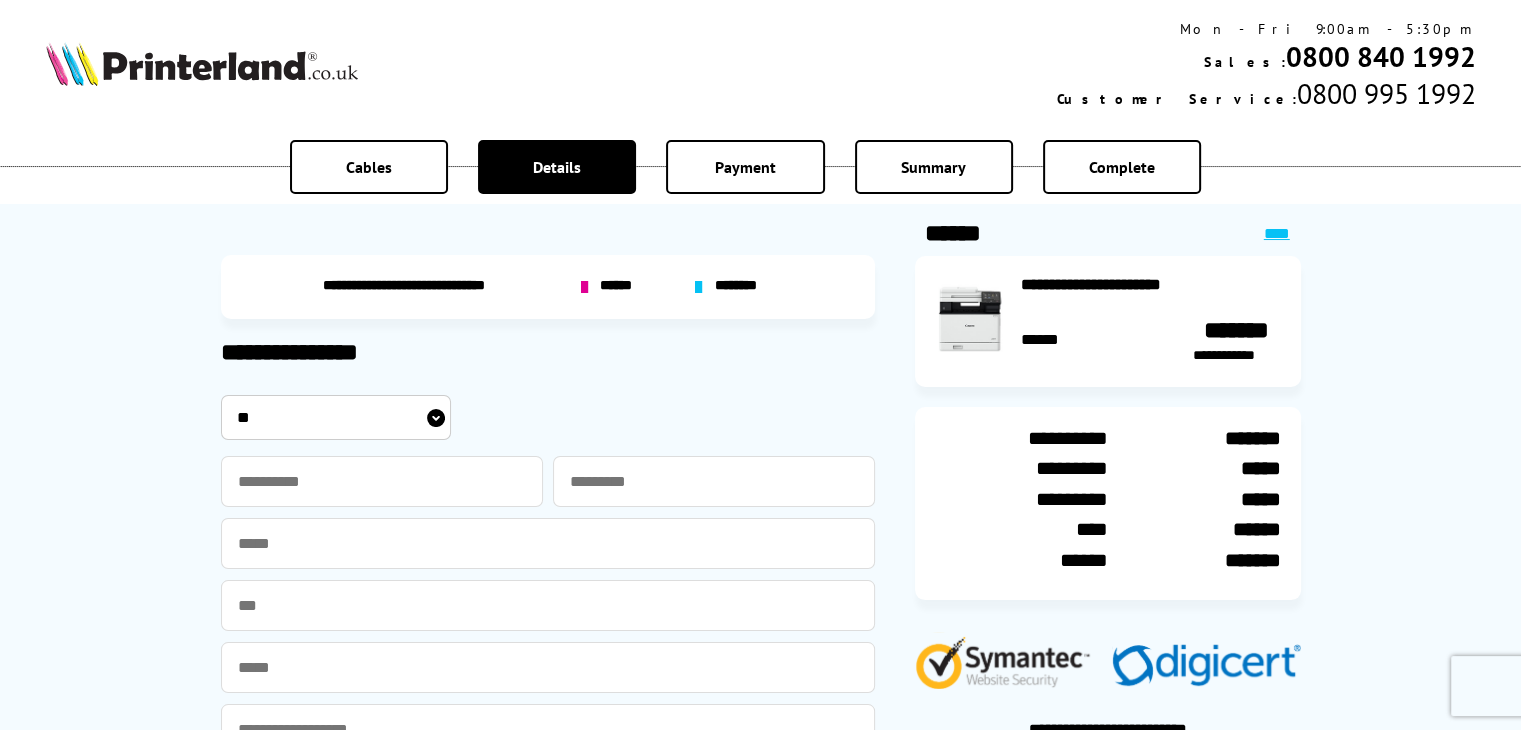 click on "**
***
****
**" at bounding box center [336, 417] 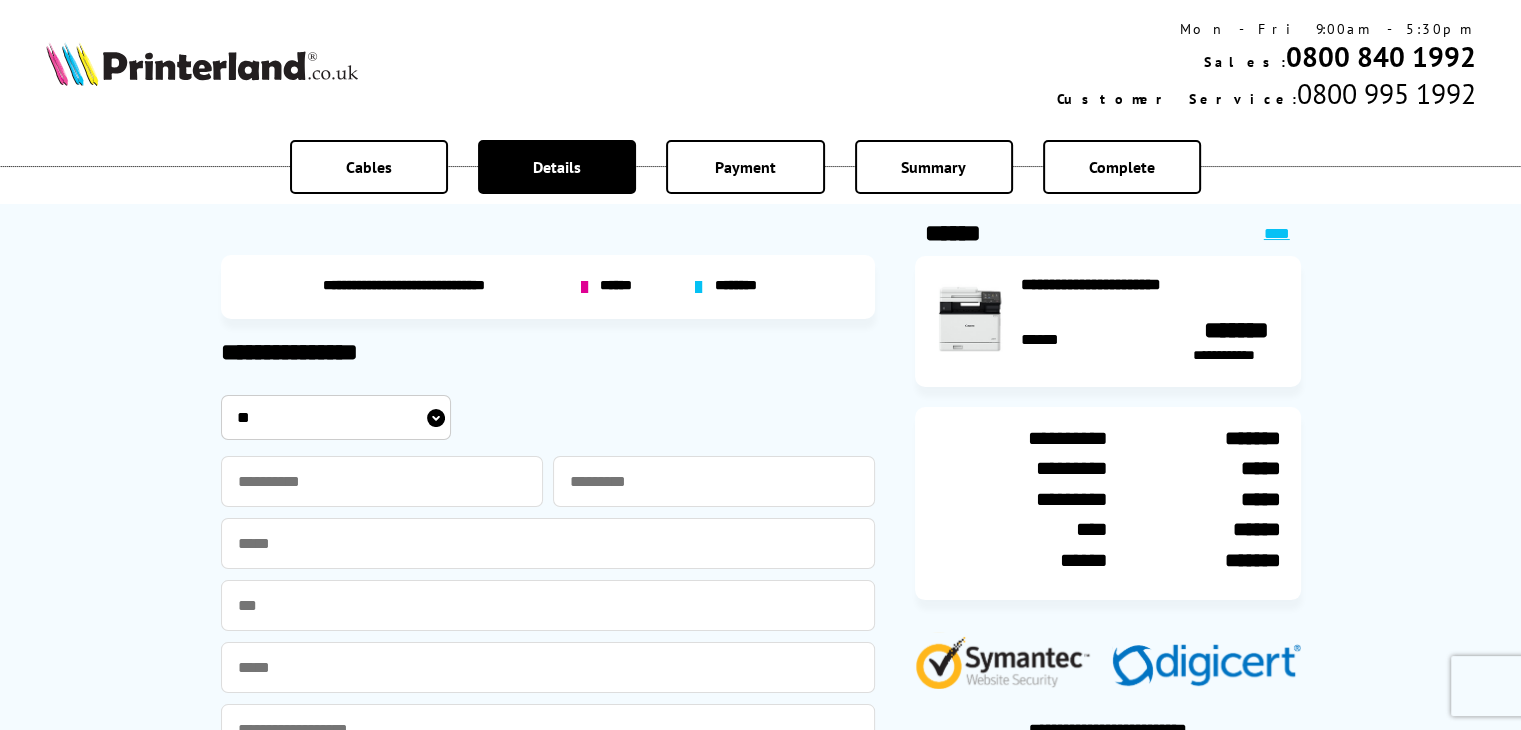 select on "***" 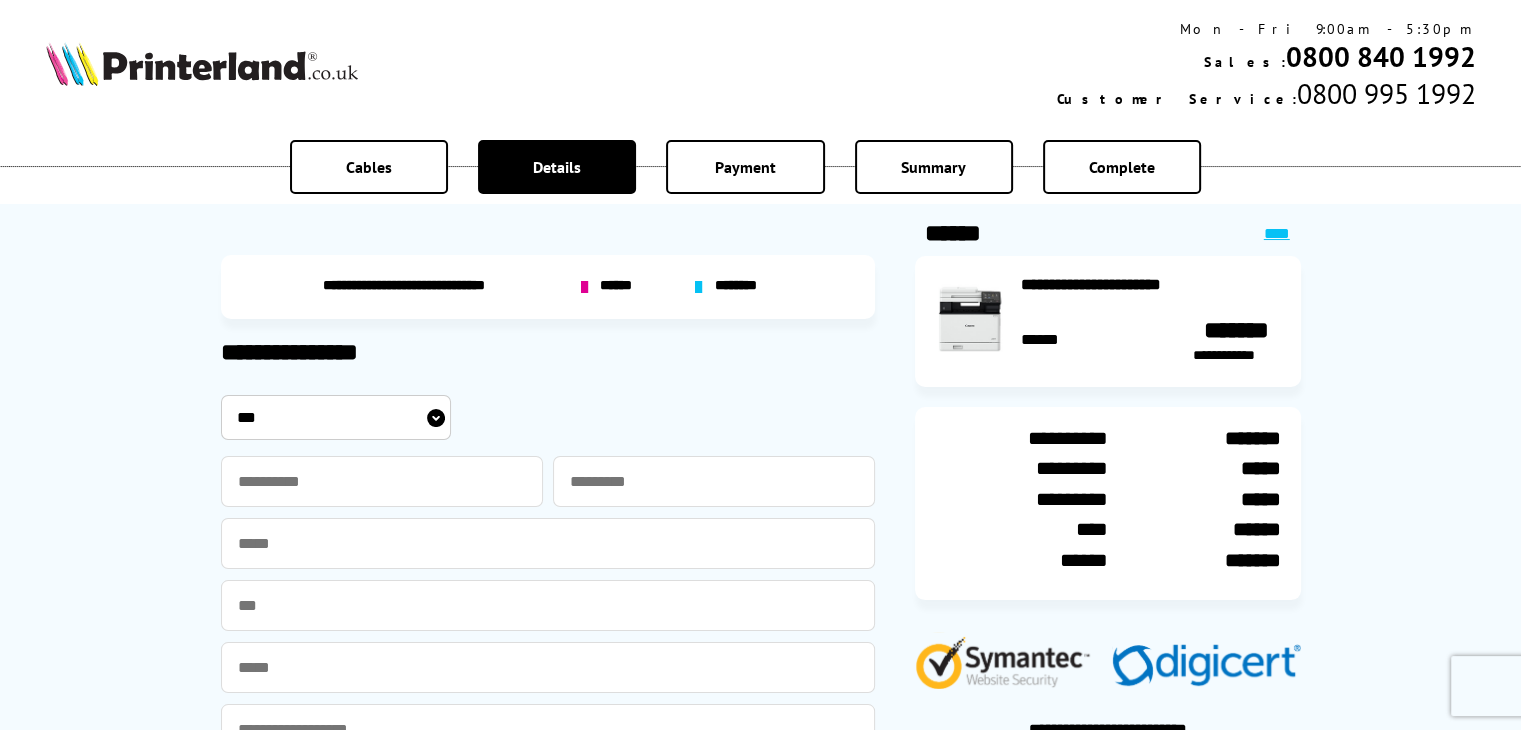 click on "**
***
****
**" at bounding box center [336, 417] 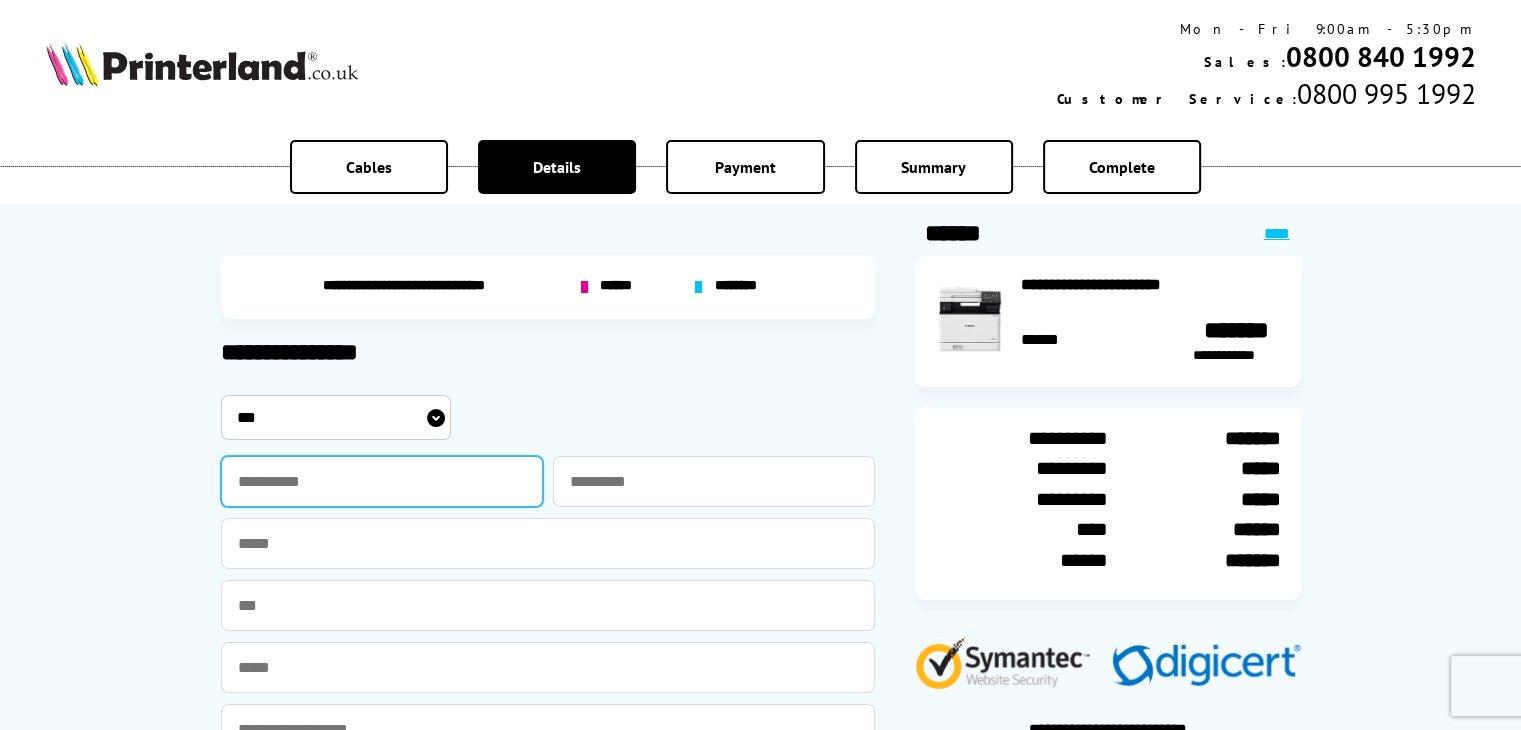 click at bounding box center (382, 481) 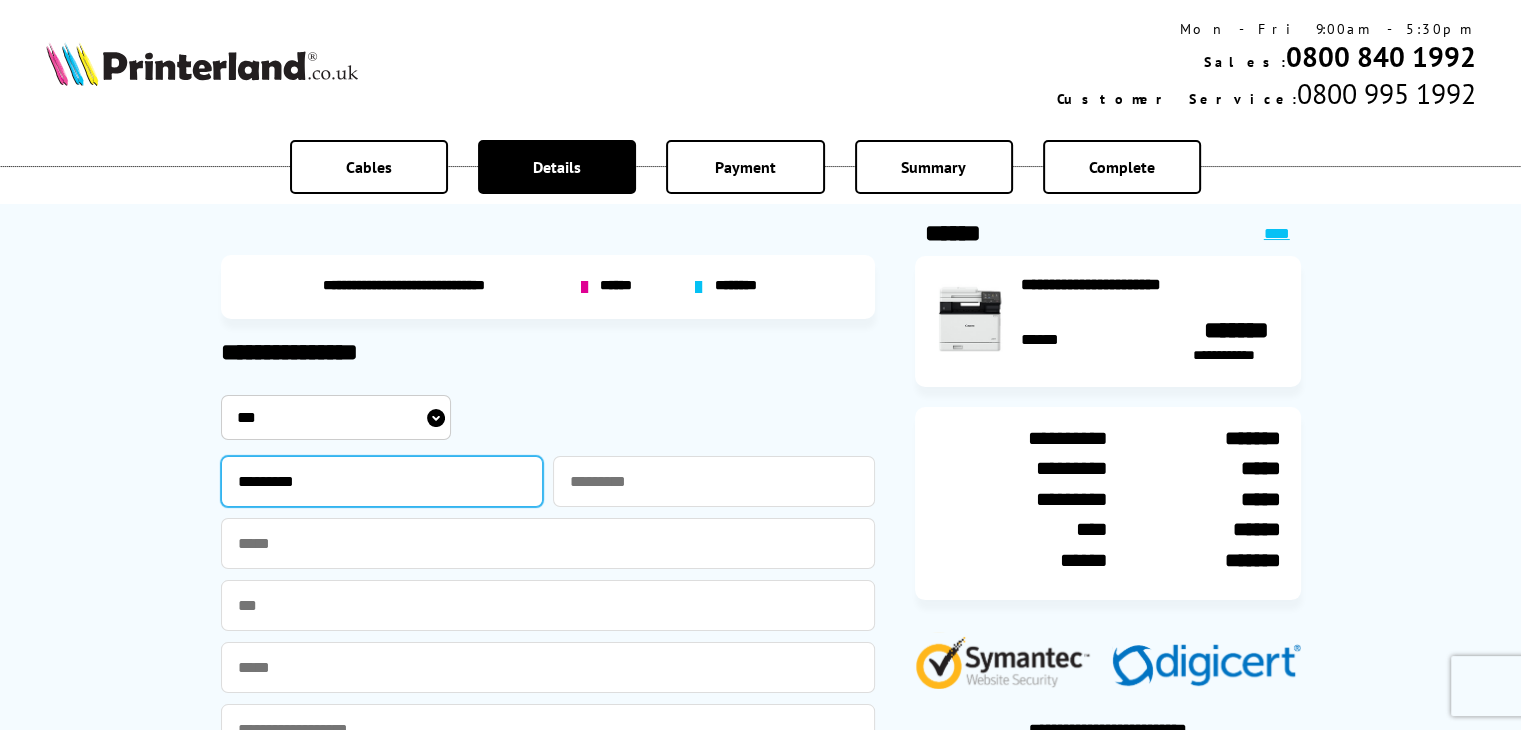 click on "*********" at bounding box center (382, 481) 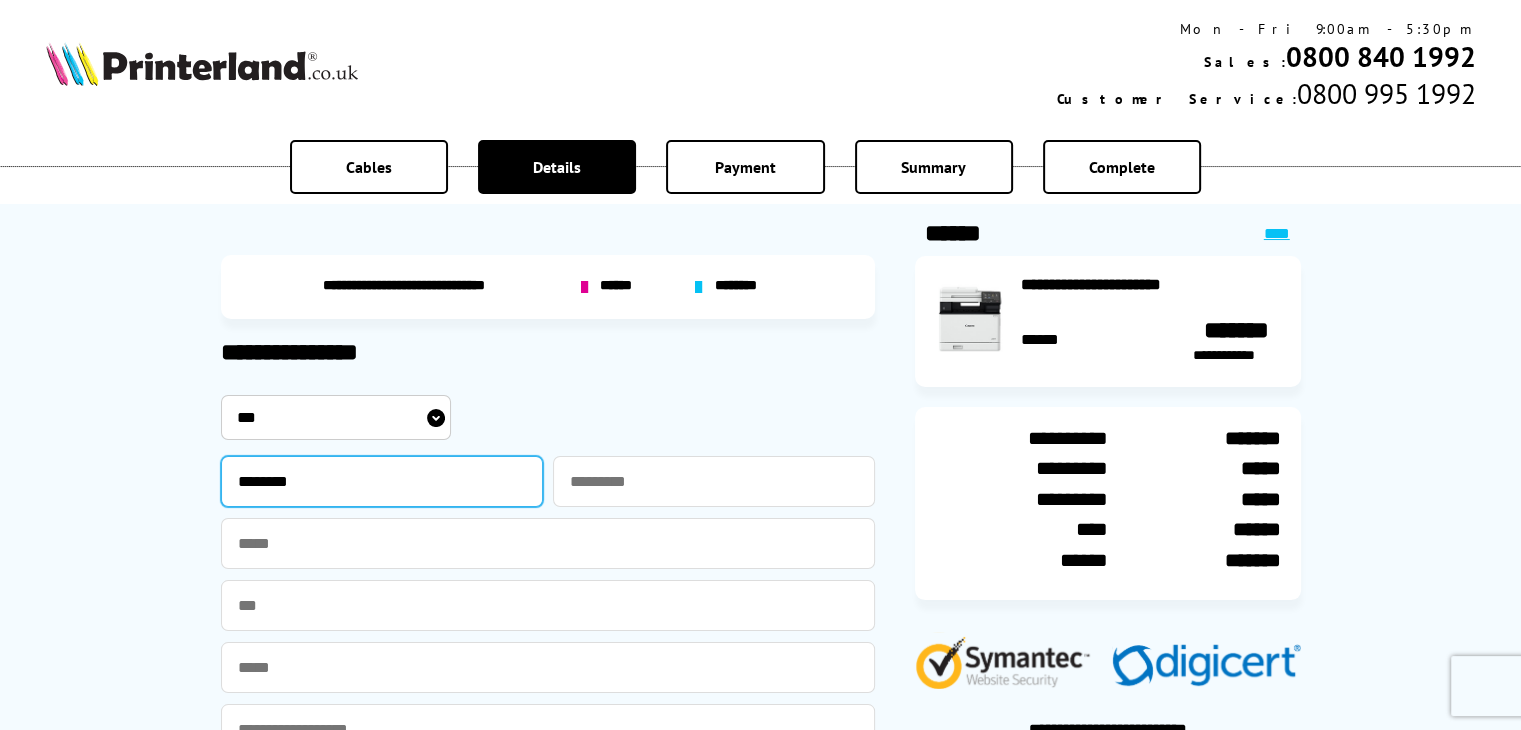 type on "********" 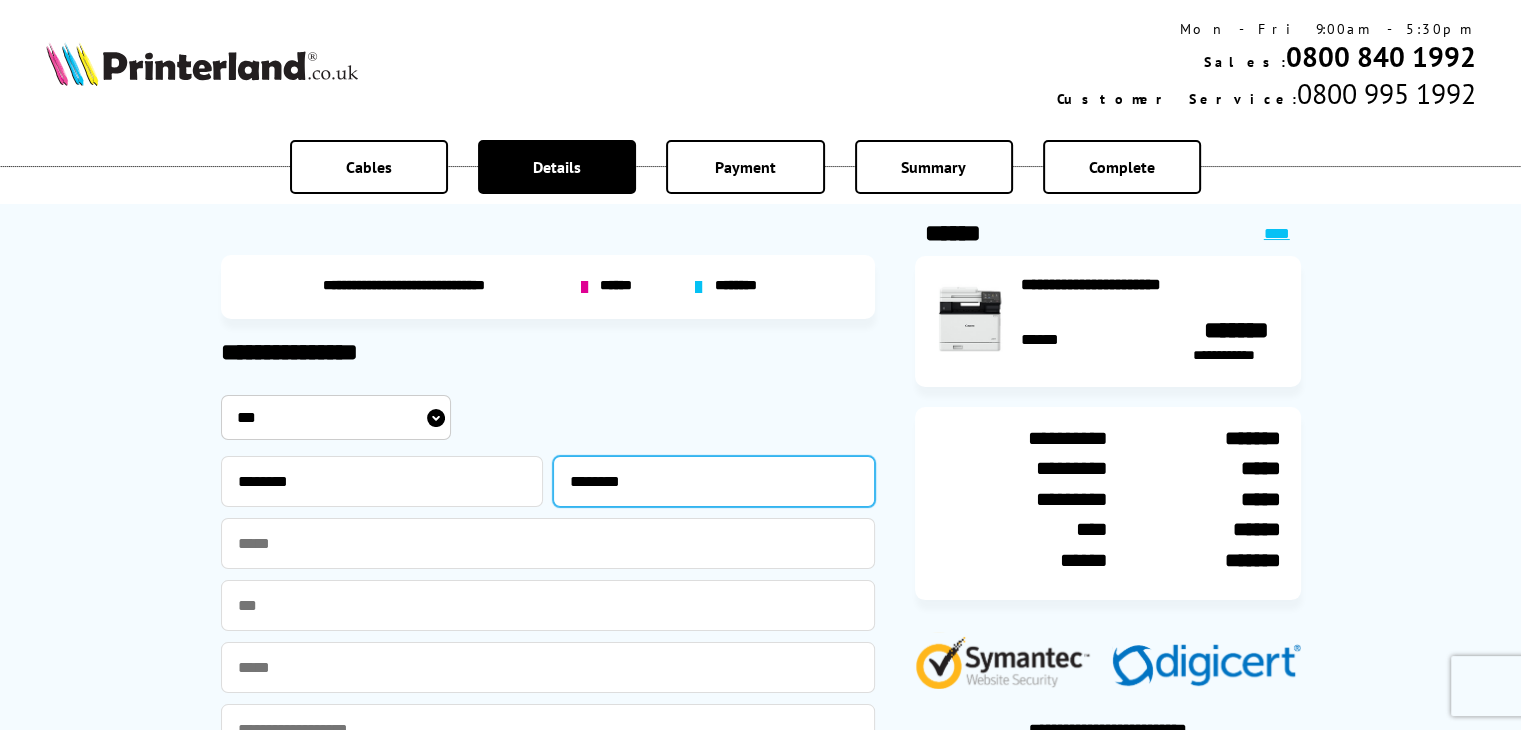 type on "********" 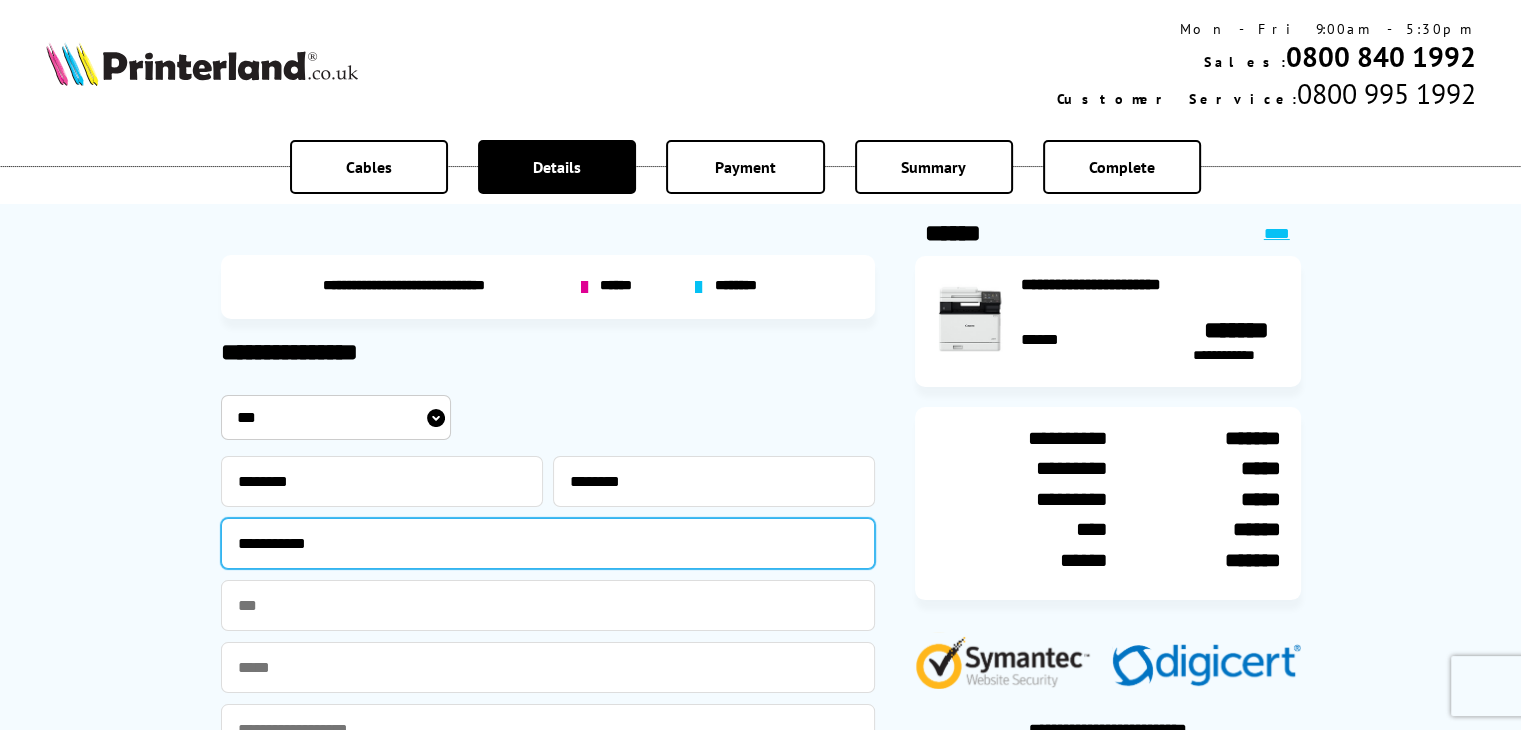 type on "**********" 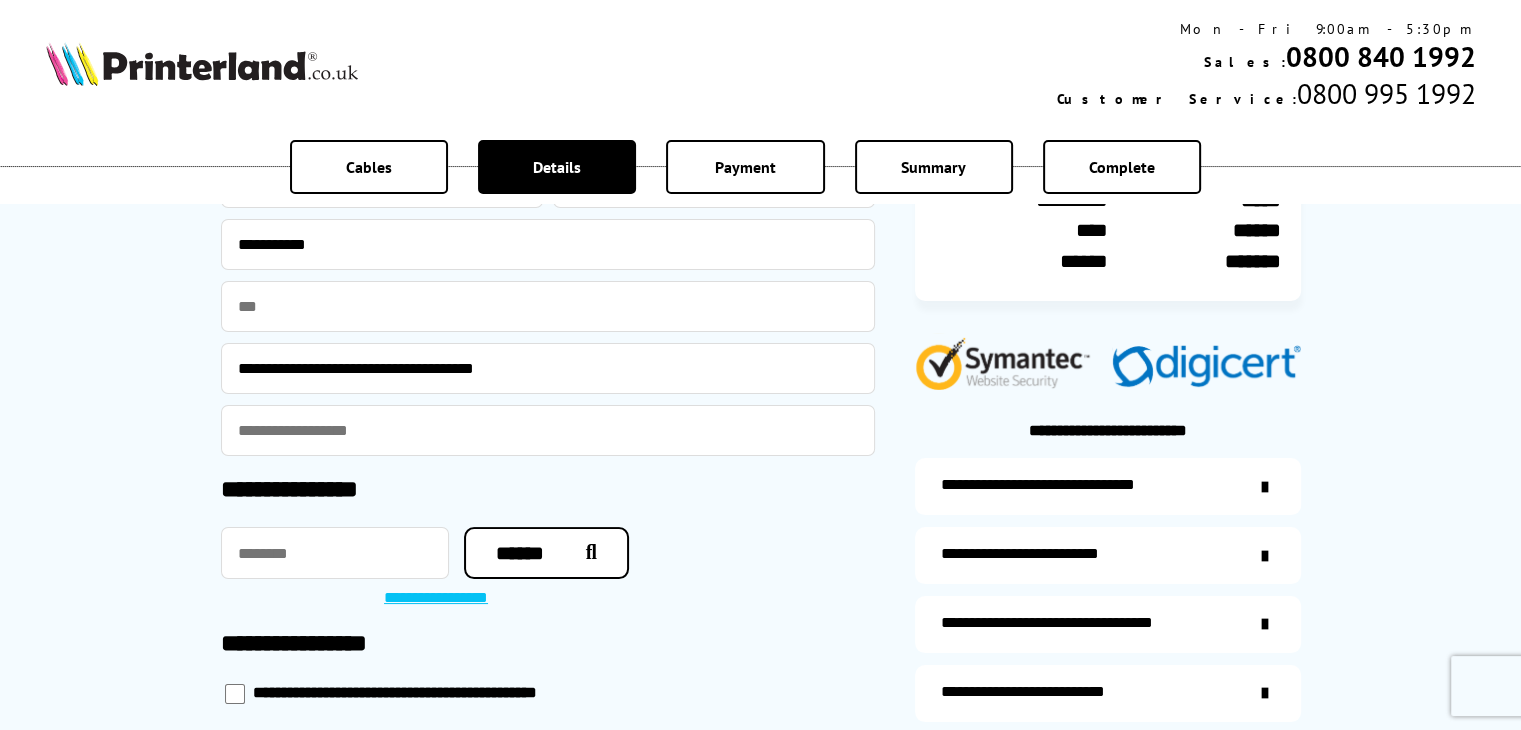 scroll, scrollTop: 300, scrollLeft: 0, axis: vertical 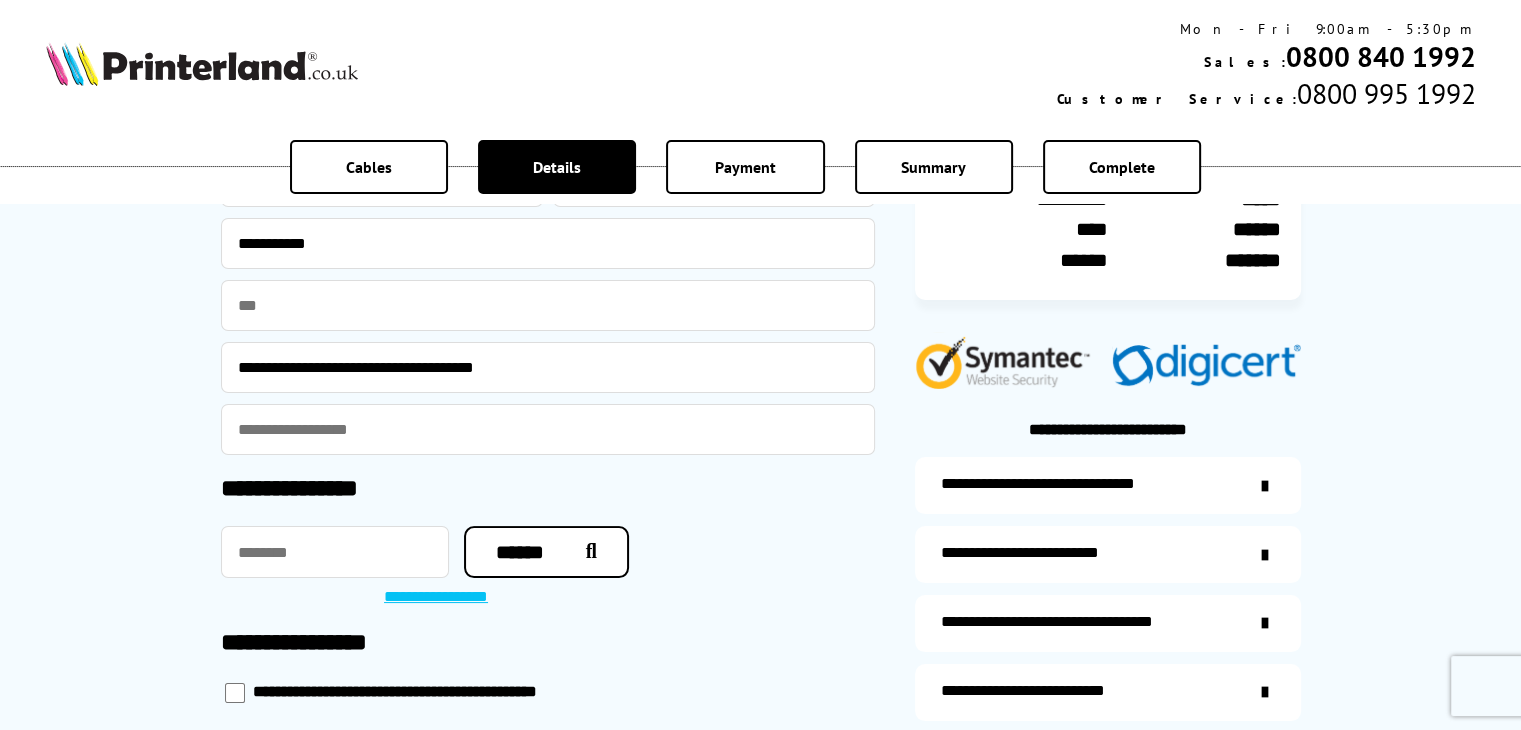 drag, startPoint x: 580, startPoint y: 366, endPoint x: 134, endPoint y: 353, distance: 446.18942 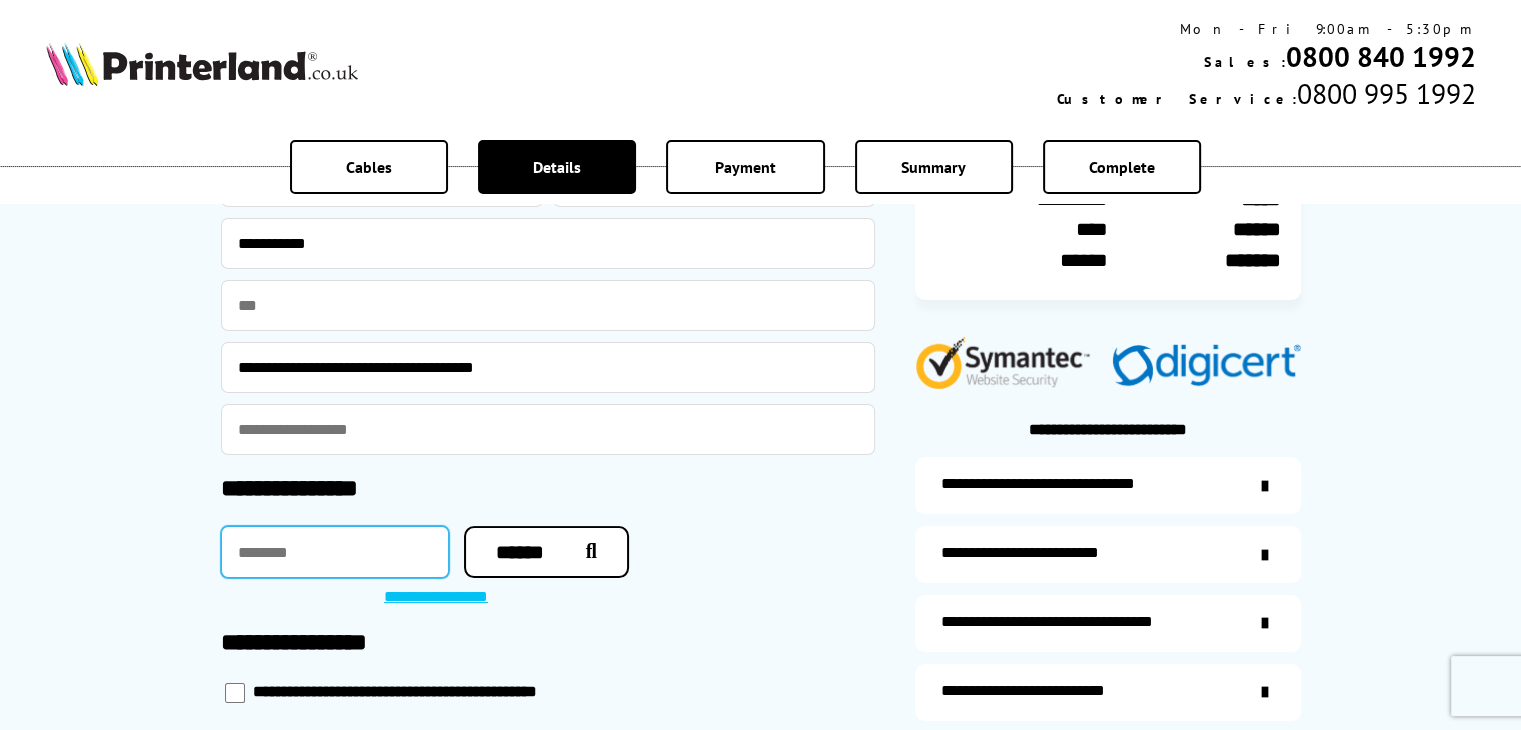 click at bounding box center (335, 552) 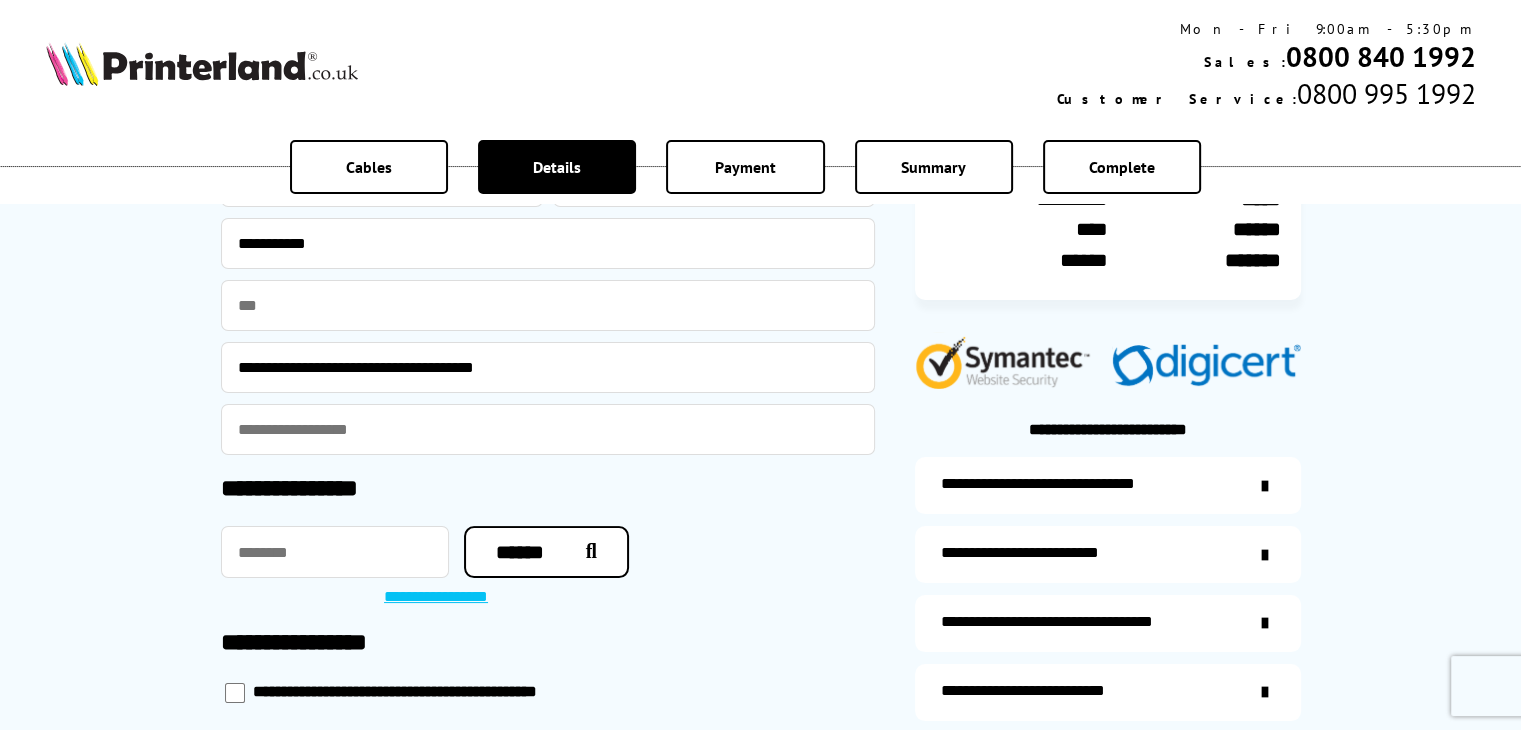 click at bounding box center [548, 429] 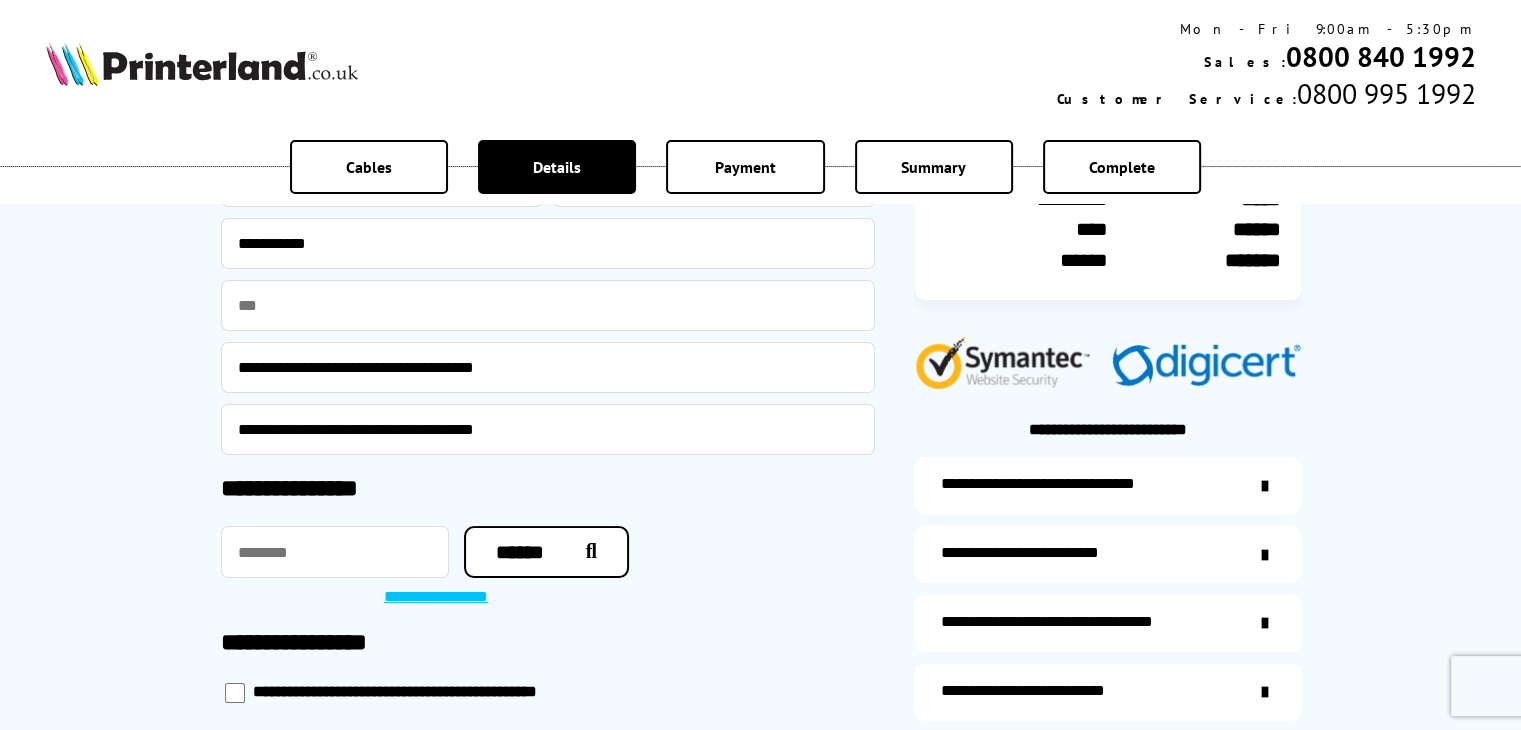 type on "**********" 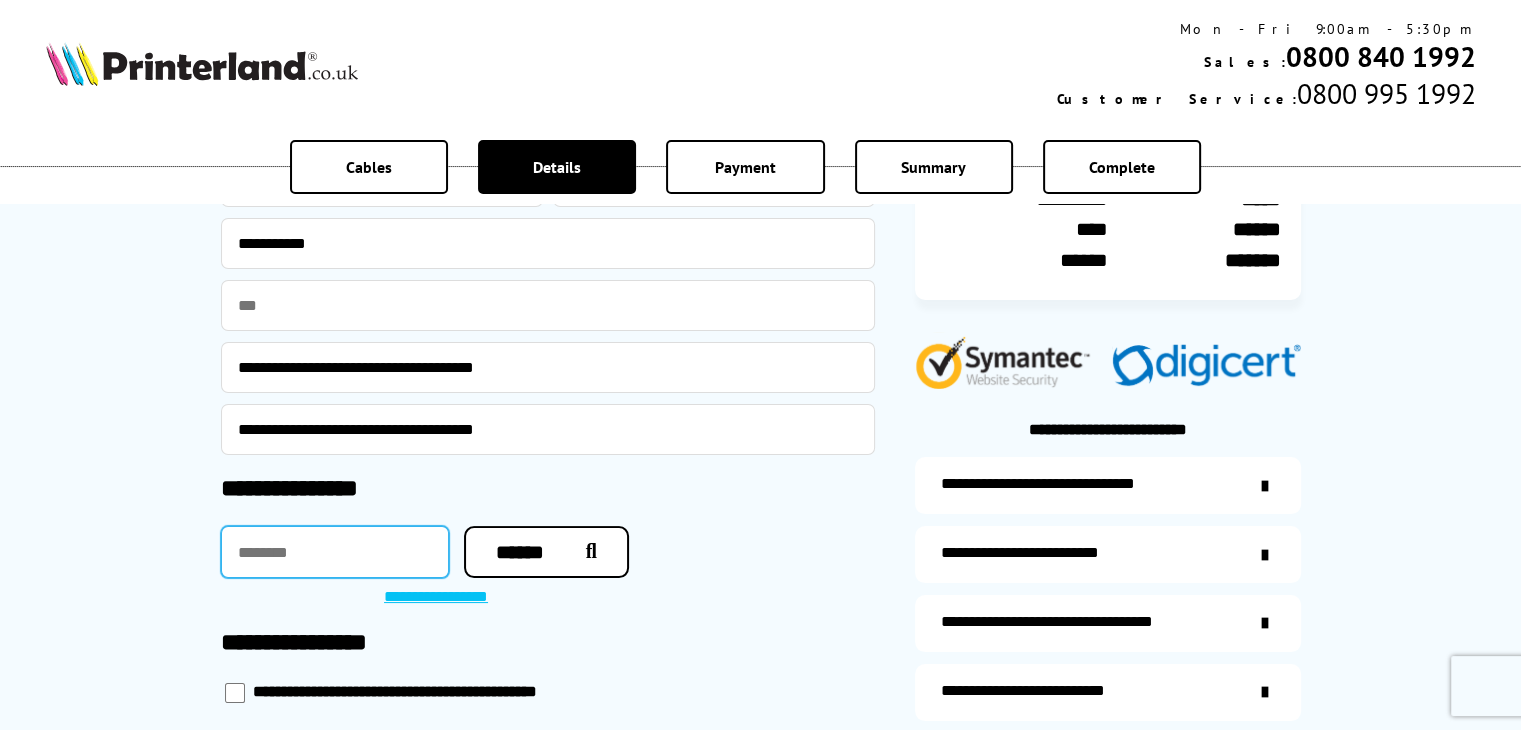 click at bounding box center [335, 552] 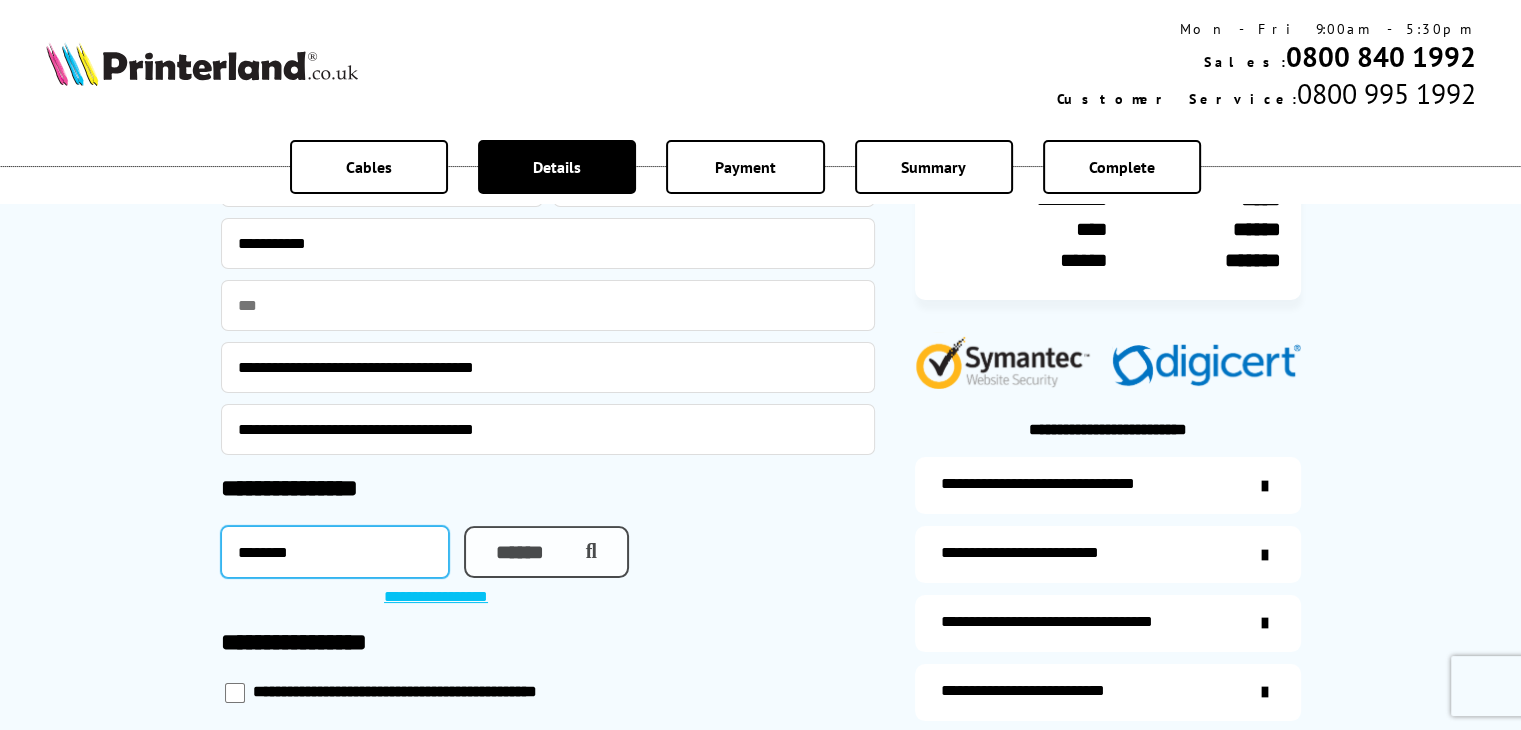 type on "********" 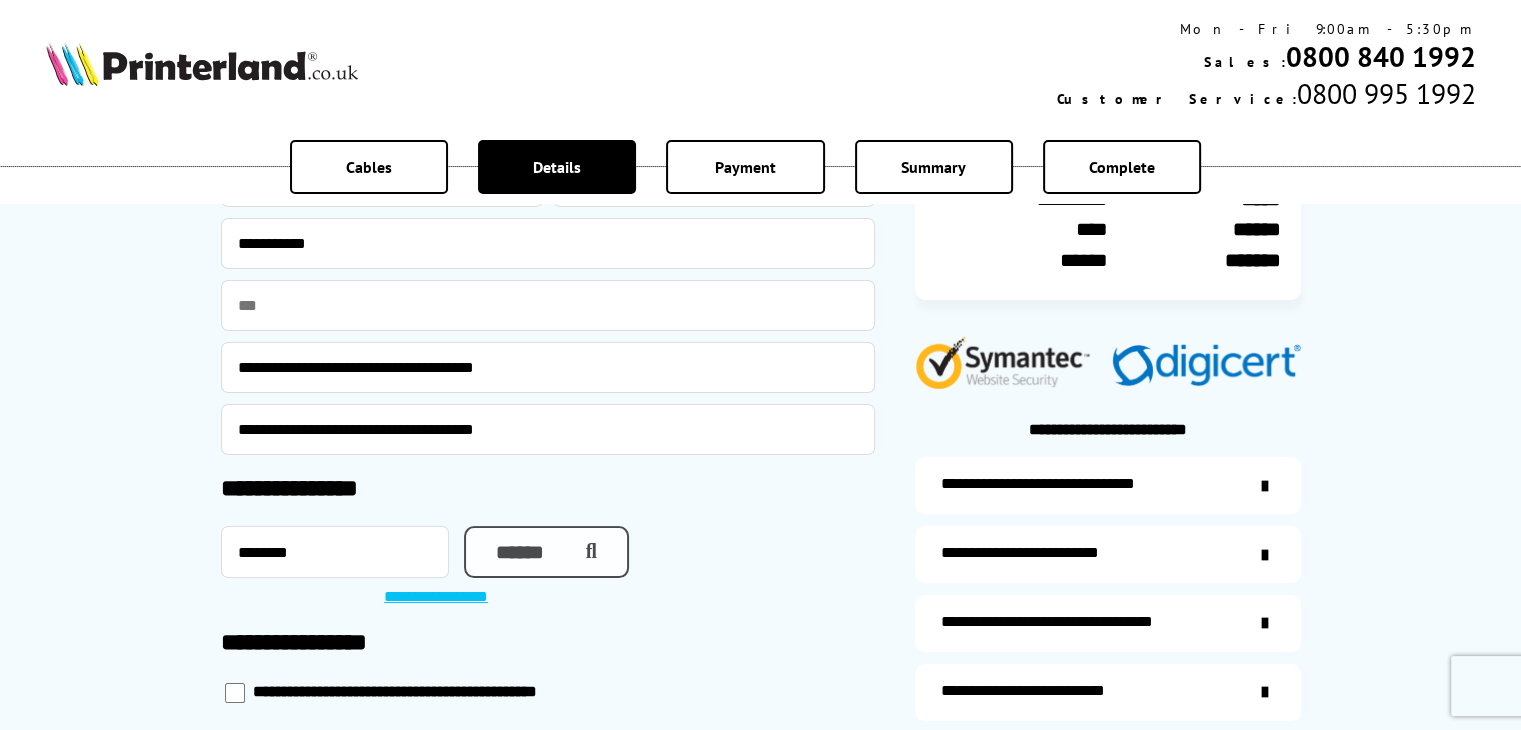 click on "******" at bounding box center [546, 552] 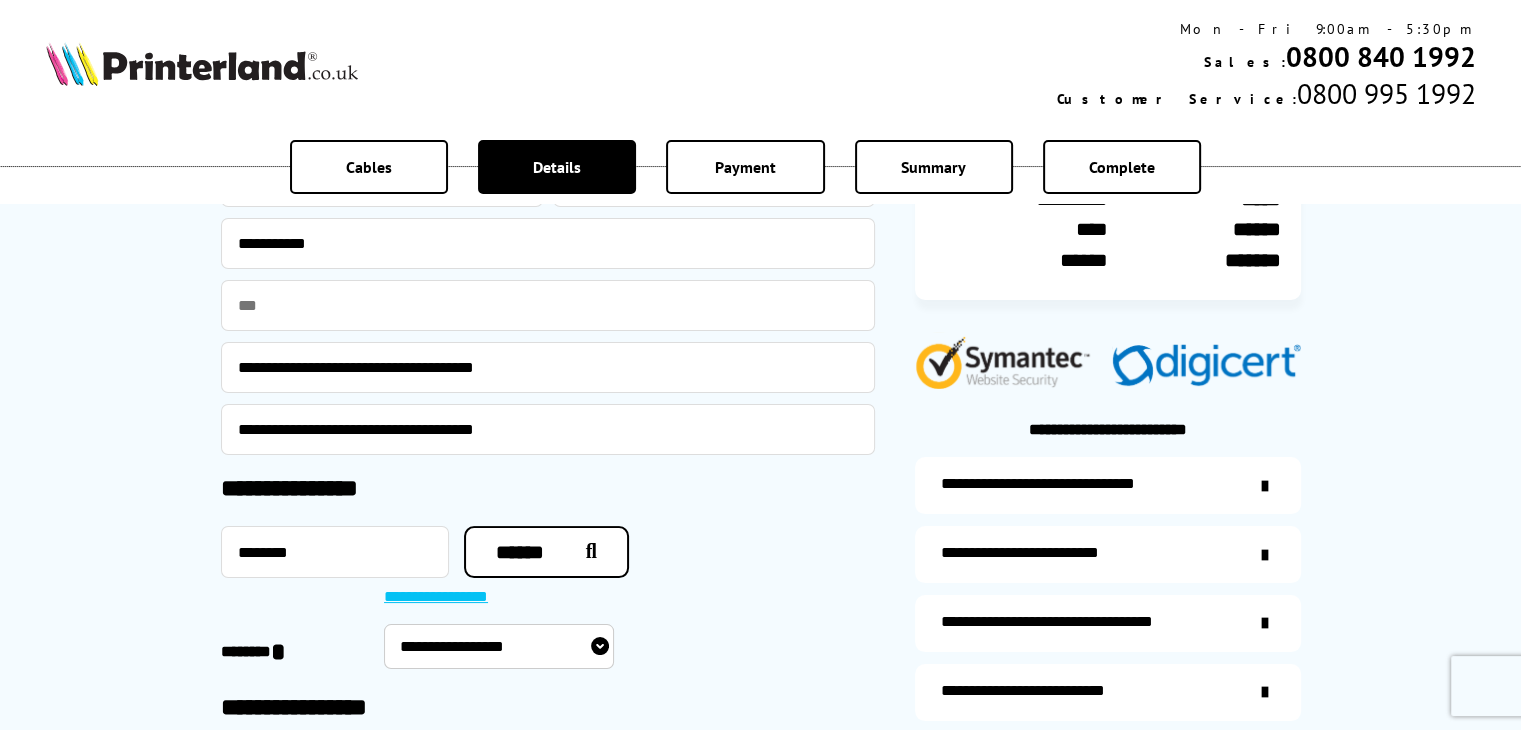 click on "**********" at bounding box center (499, 646) 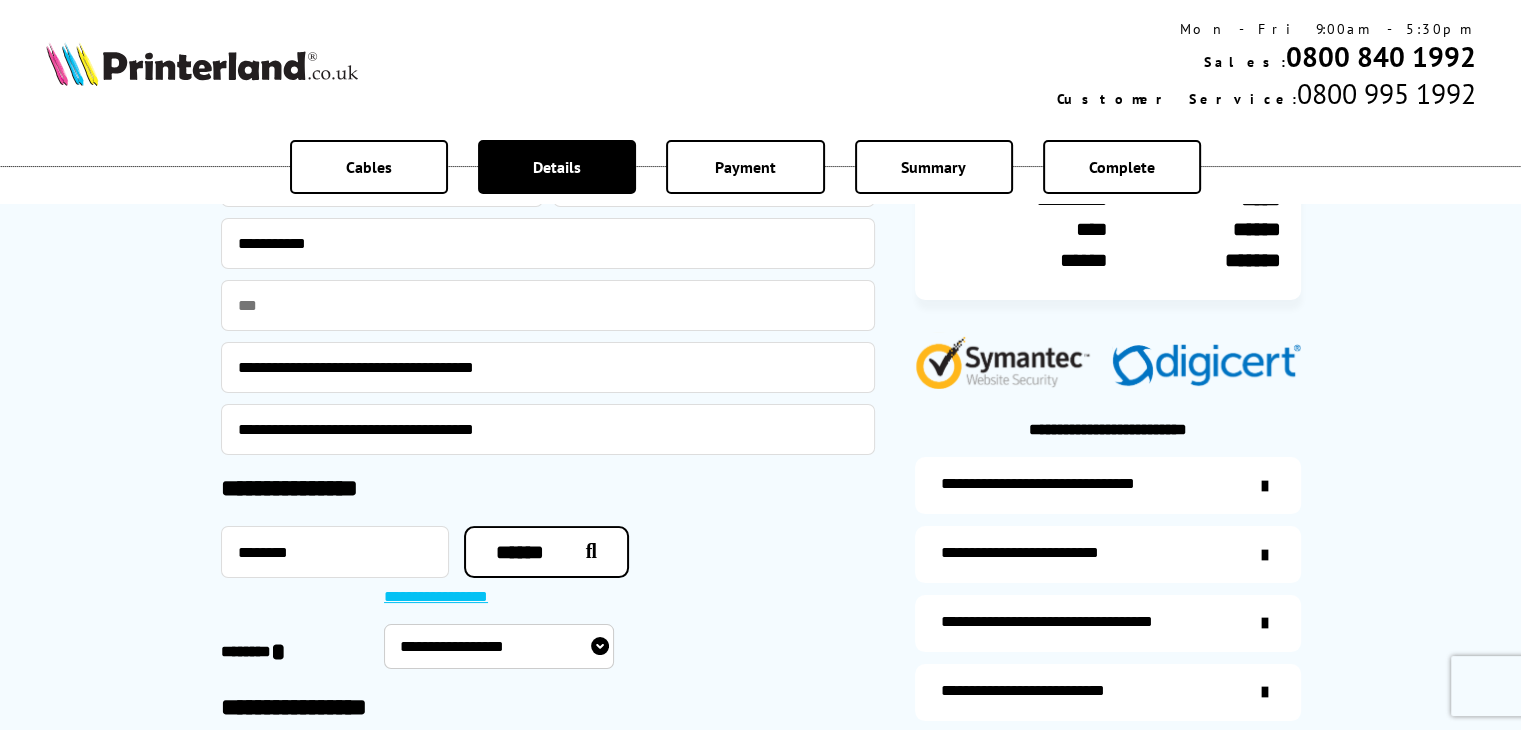 select on "**********" 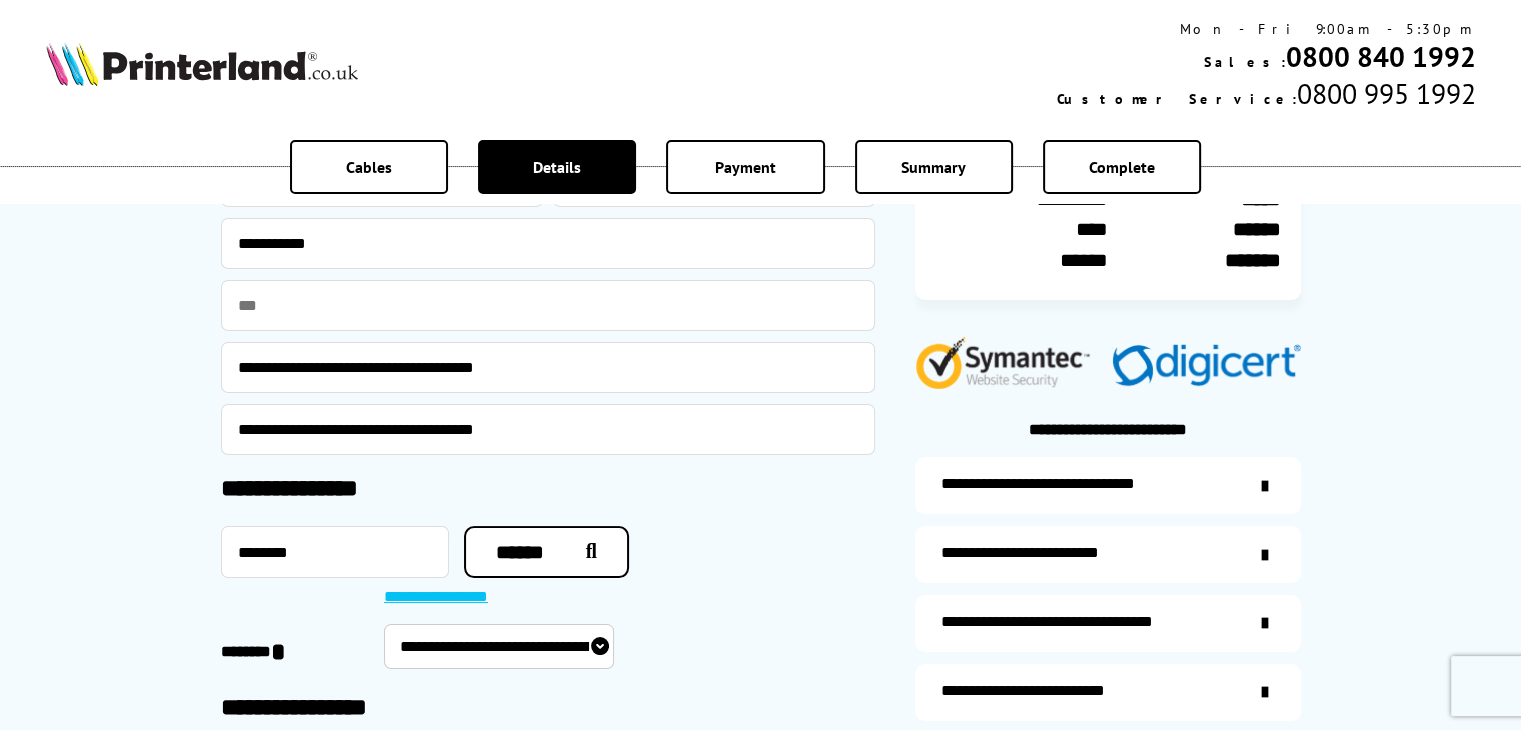 click on "**********" at bounding box center (499, 646) 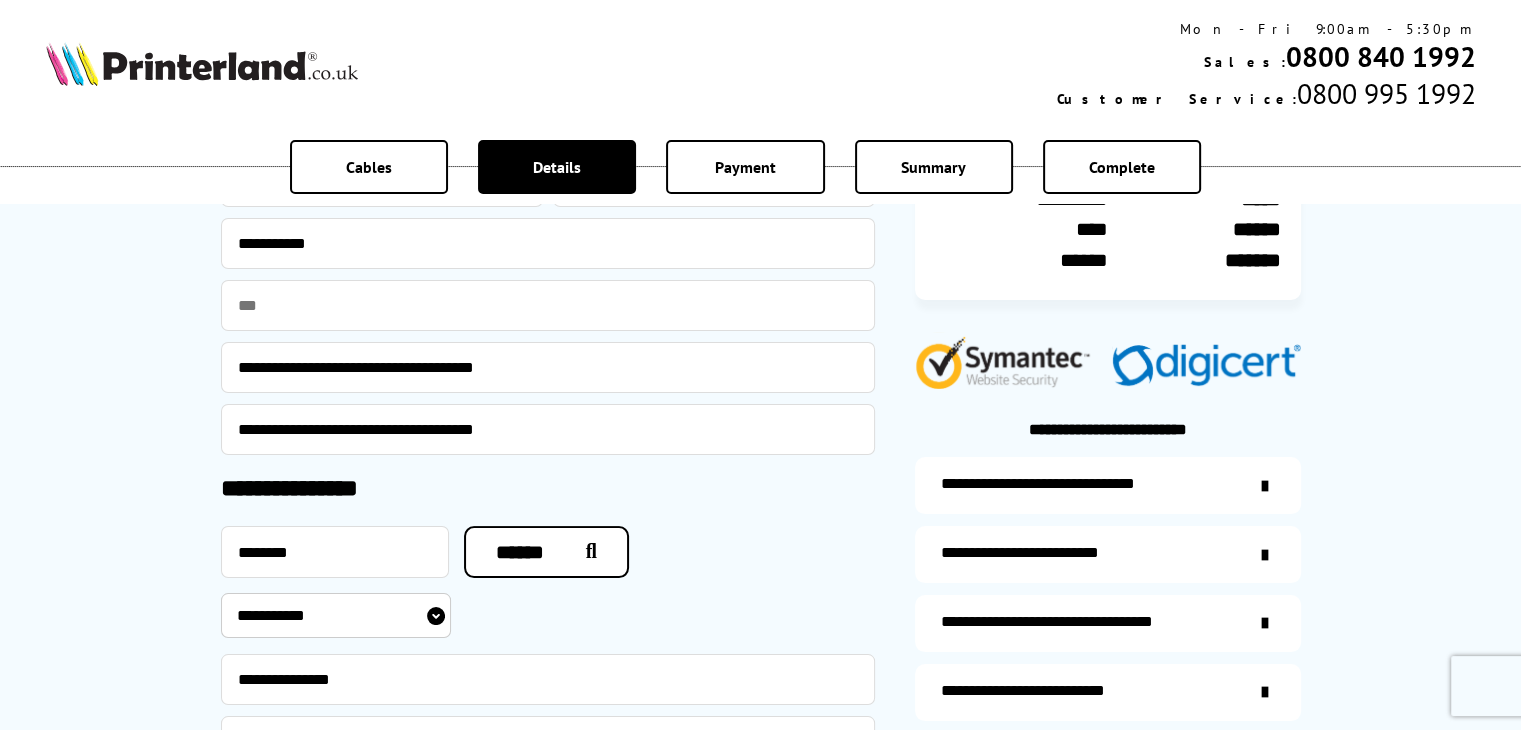 click on "**********" at bounding box center [760, 474] 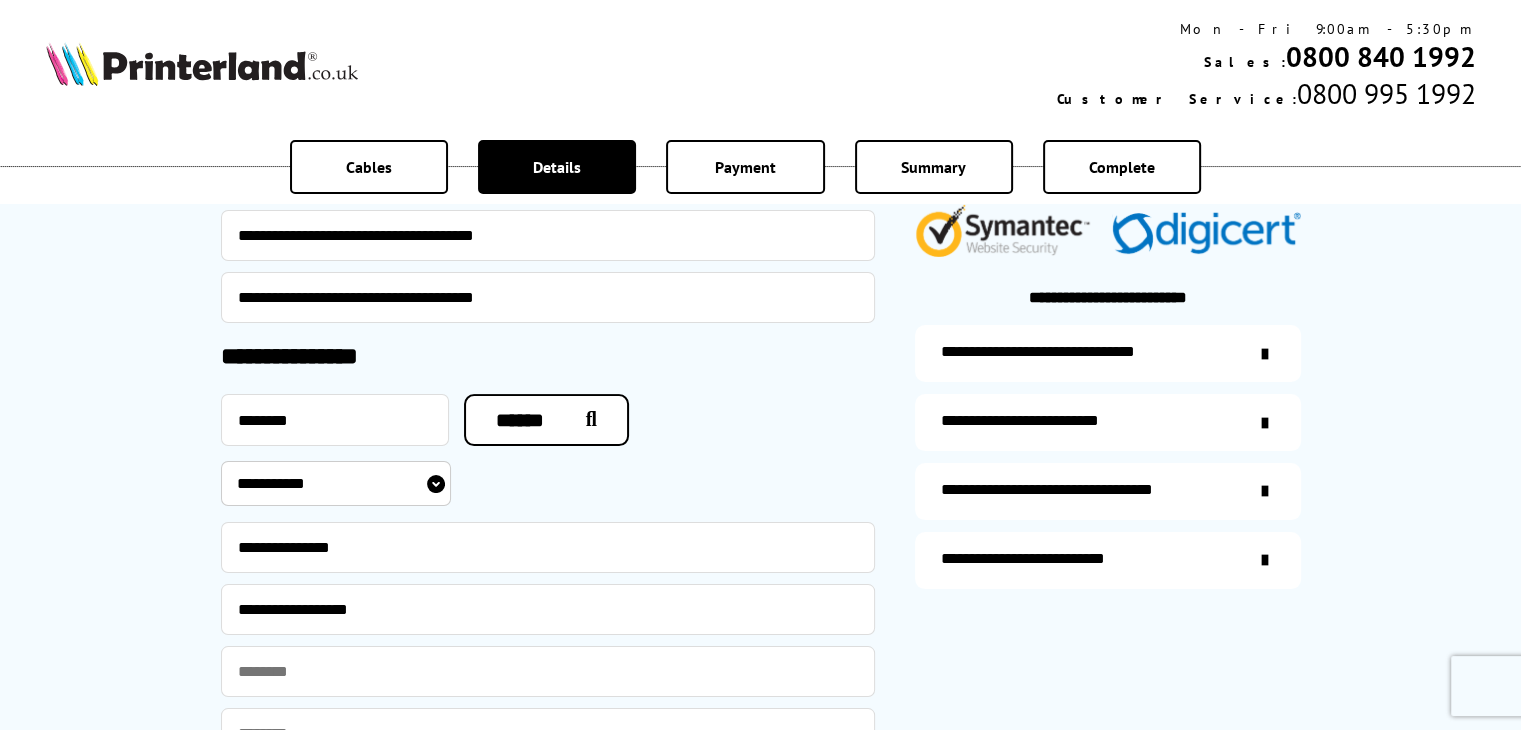 scroll, scrollTop: 700, scrollLeft: 0, axis: vertical 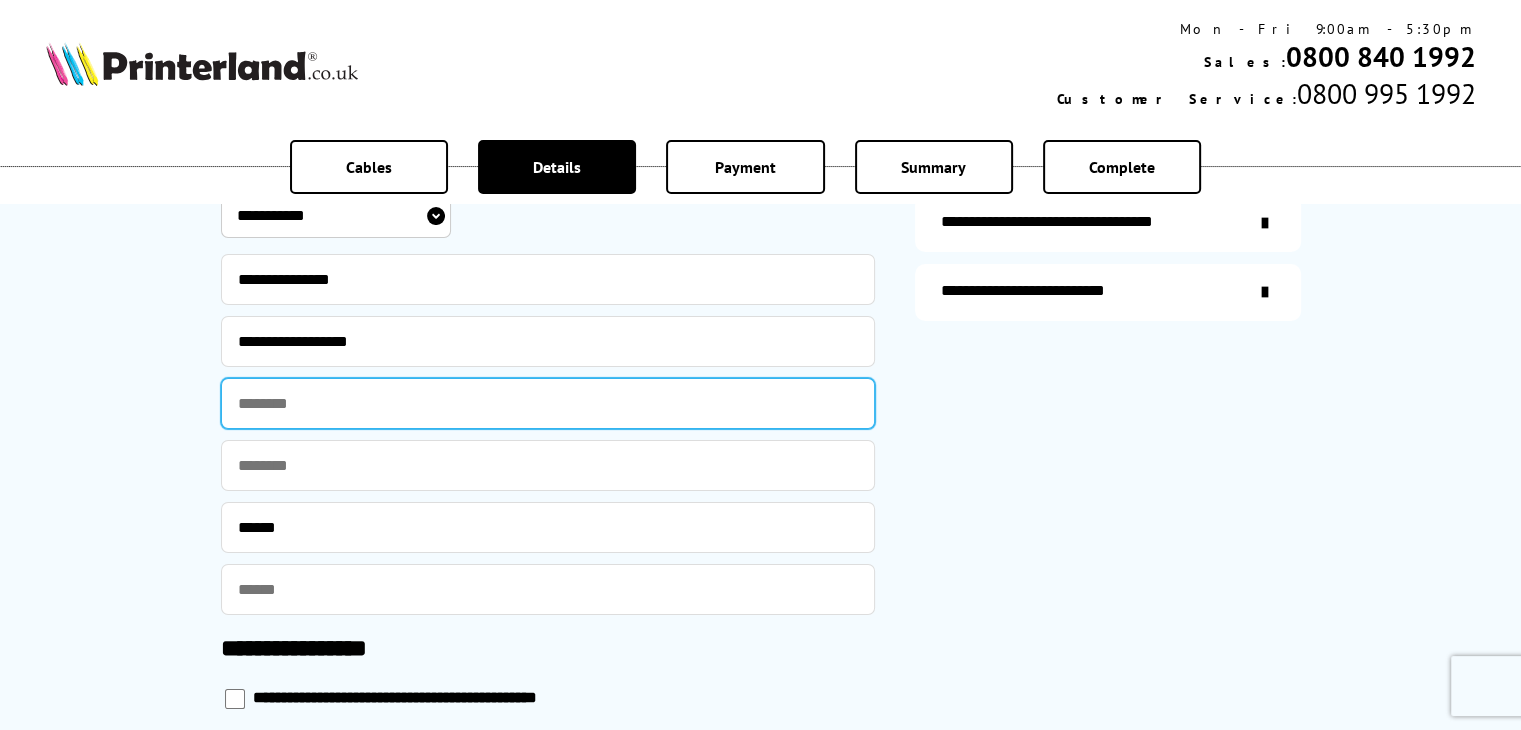 click at bounding box center [548, 403] 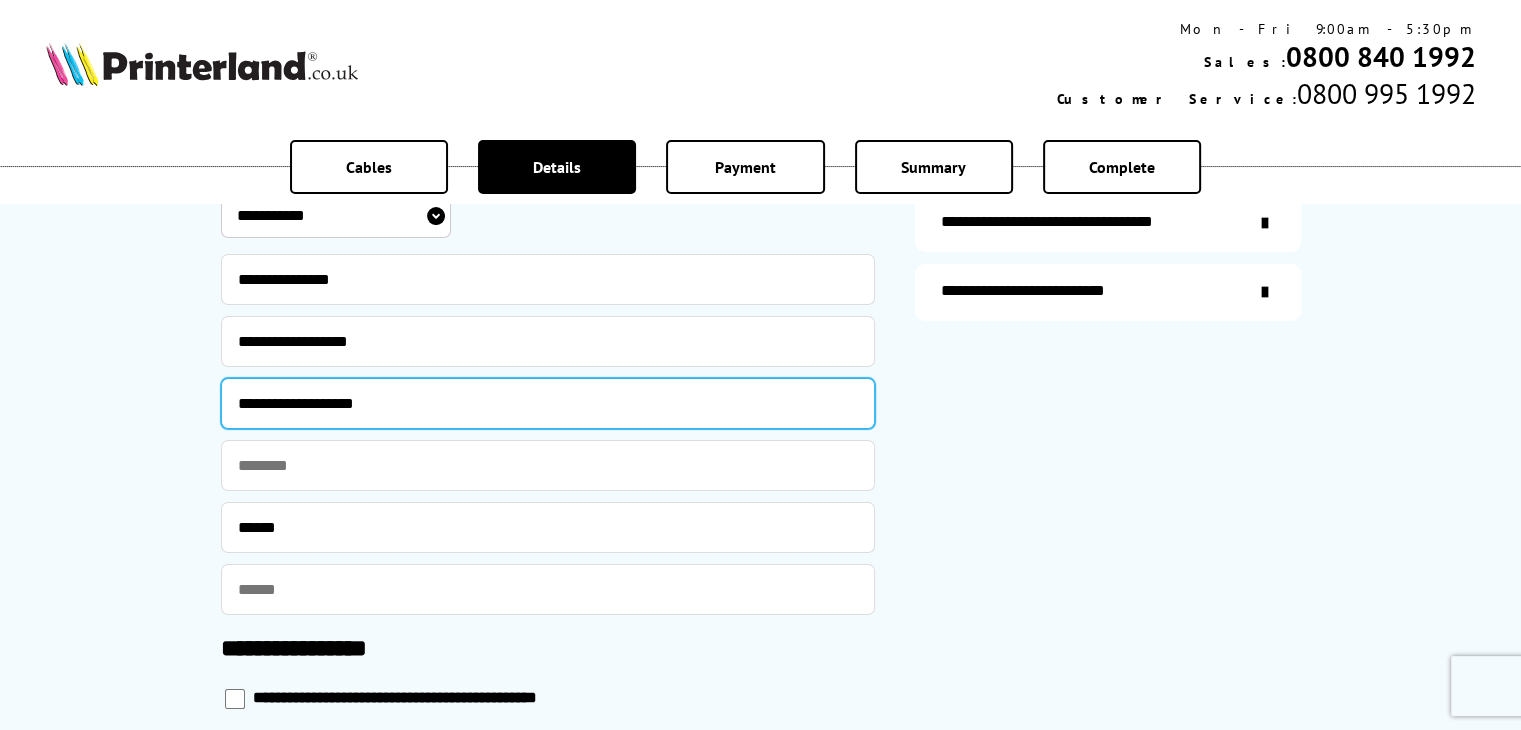click on "**********" at bounding box center [548, 403] 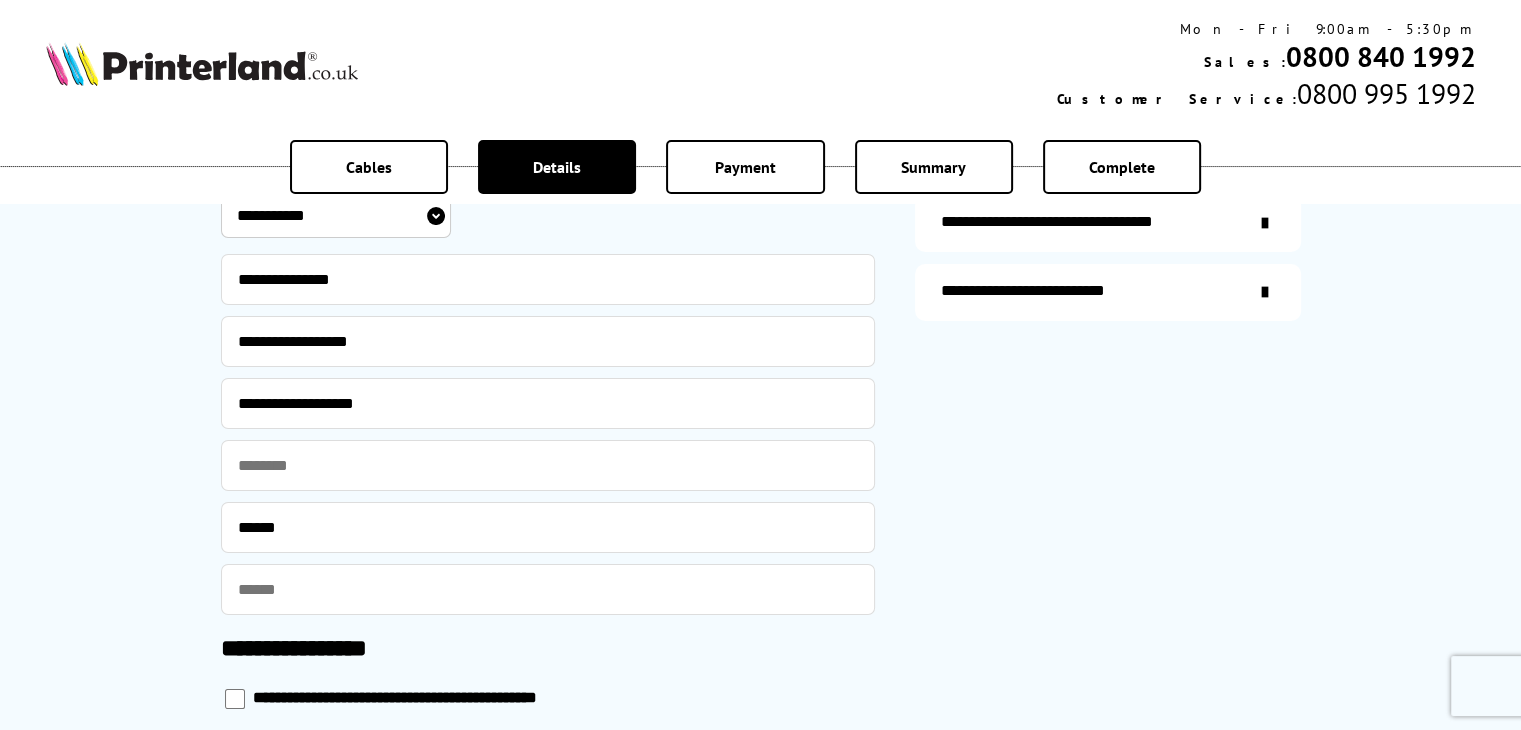 click on "**********" at bounding box center [760, 74] 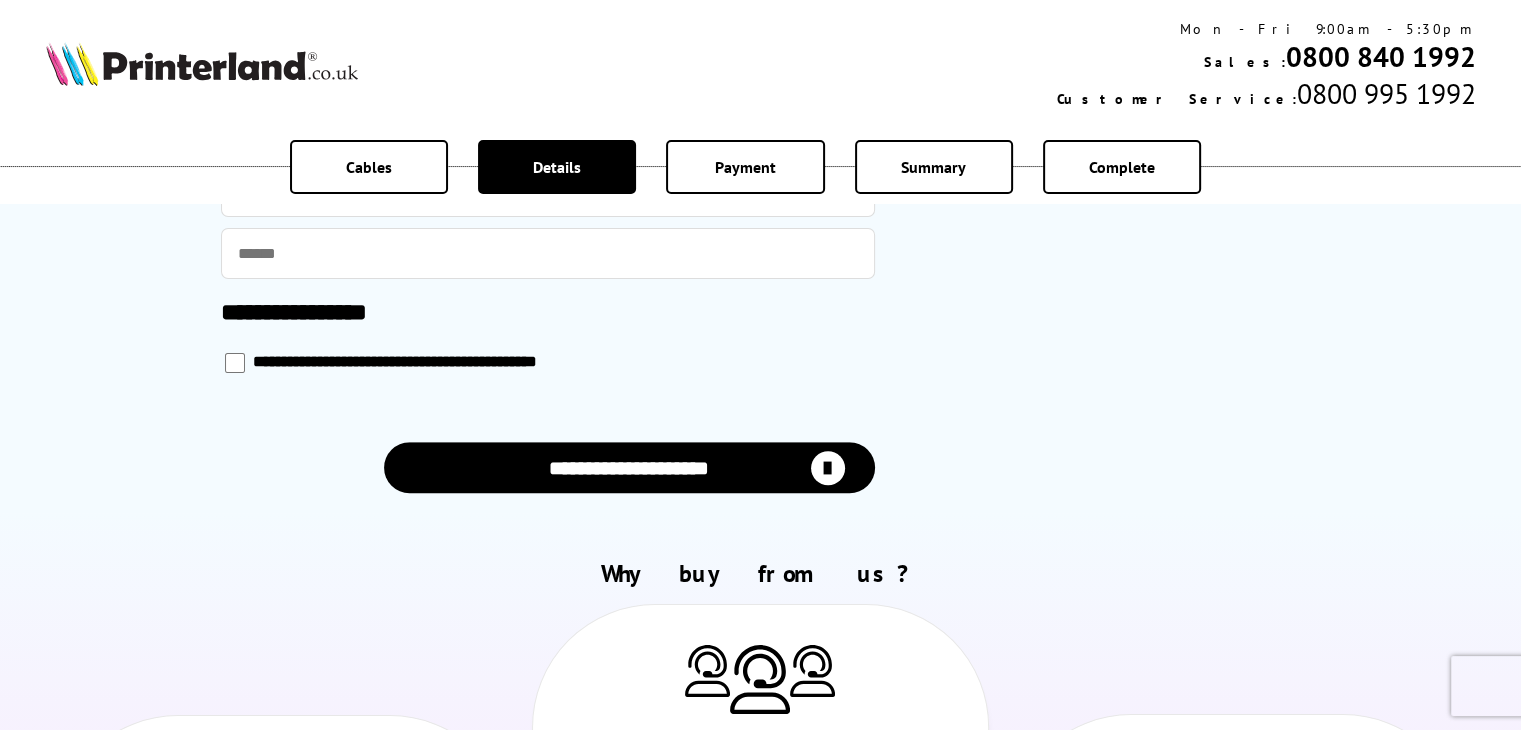 scroll, scrollTop: 1100, scrollLeft: 0, axis: vertical 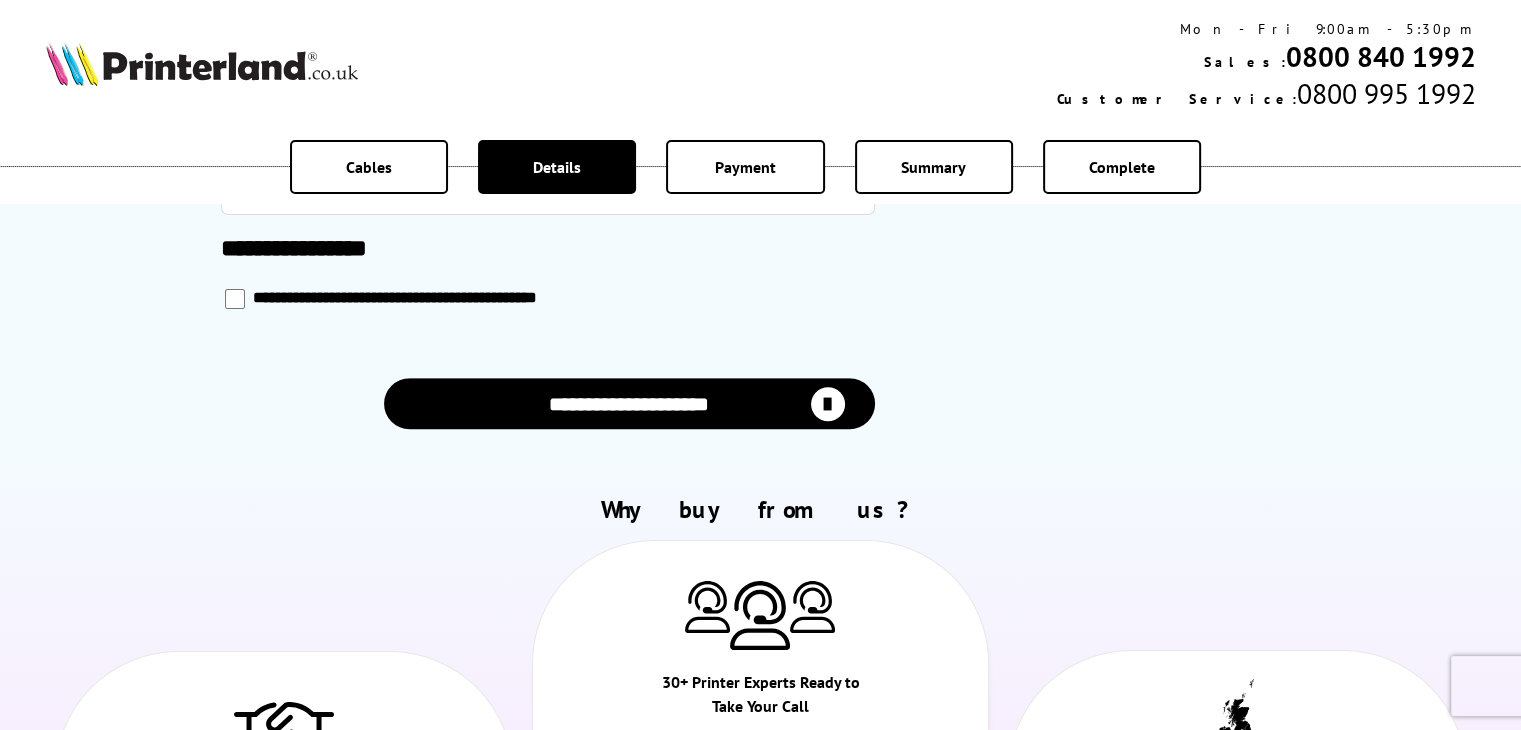 click on "**********" at bounding box center (629, 403) 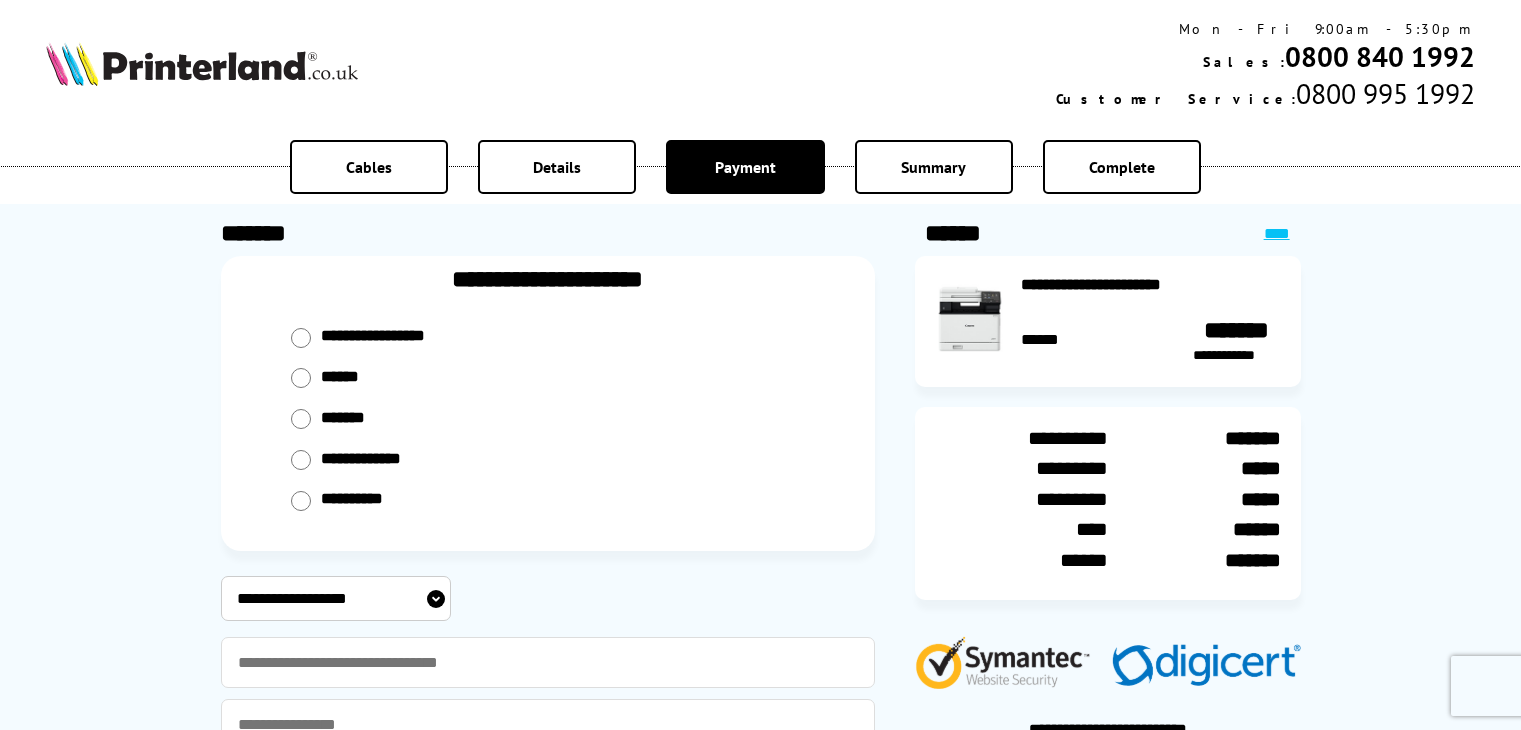 scroll, scrollTop: 0, scrollLeft: 0, axis: both 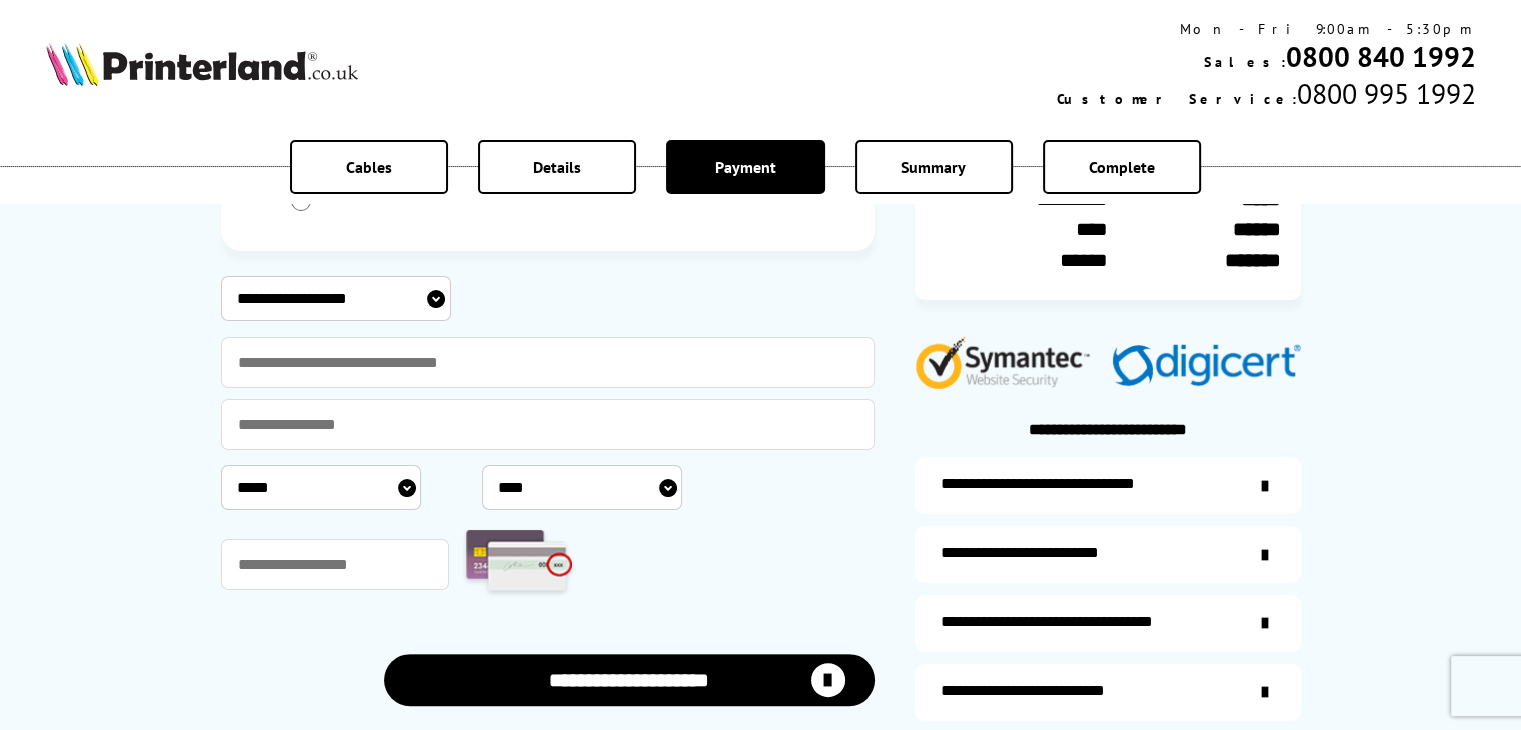 click on "**********" at bounding box center [336, 298] 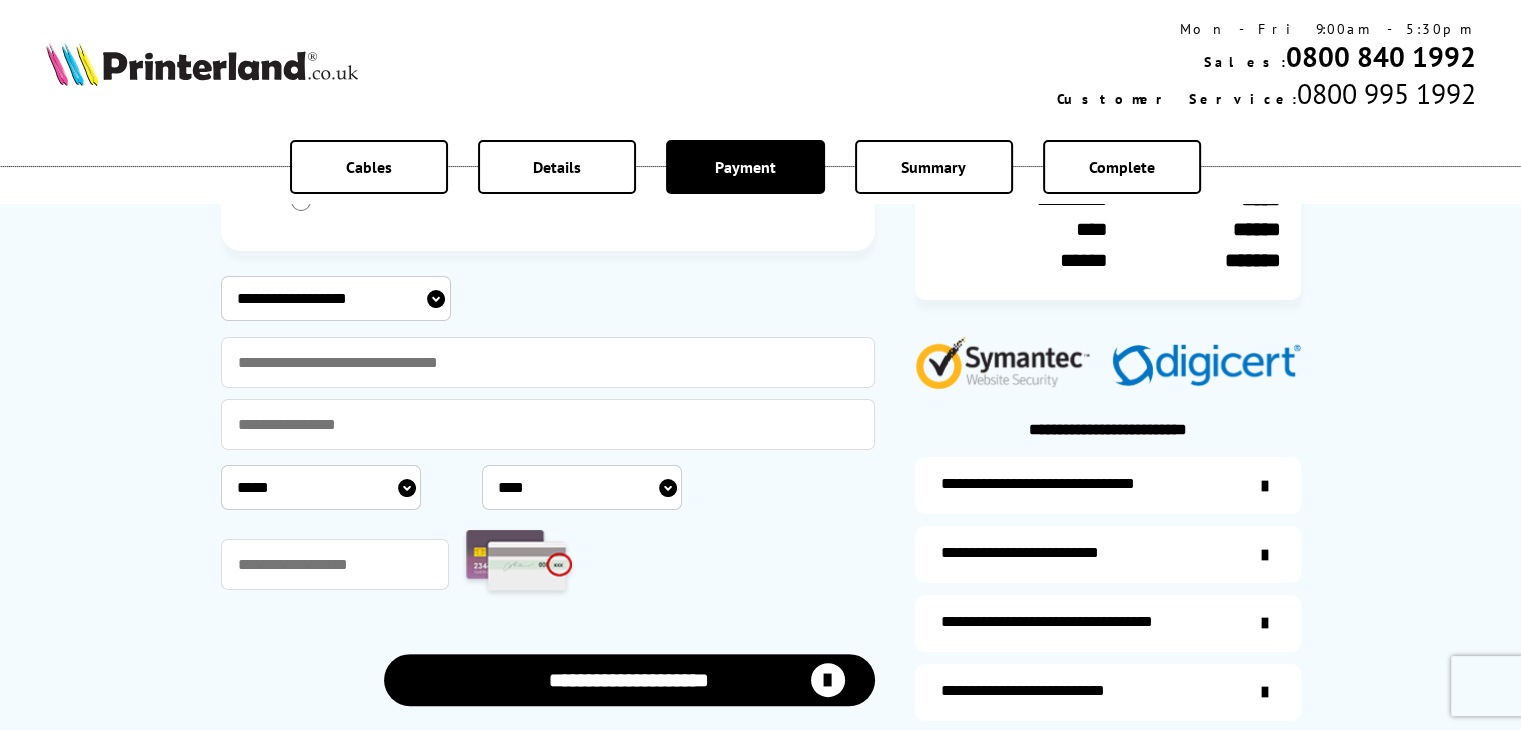 select on "**********" 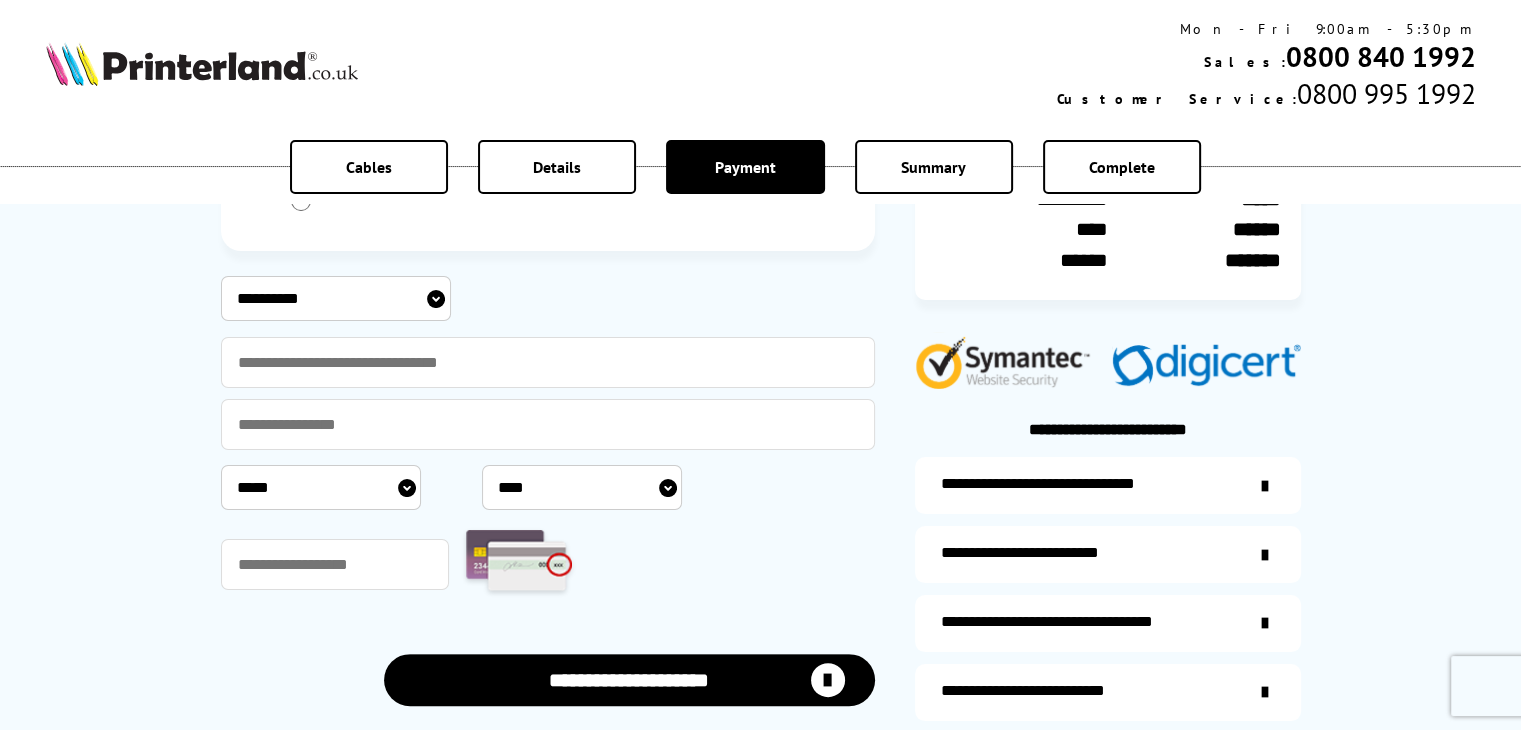 click on "**********" at bounding box center [336, 298] 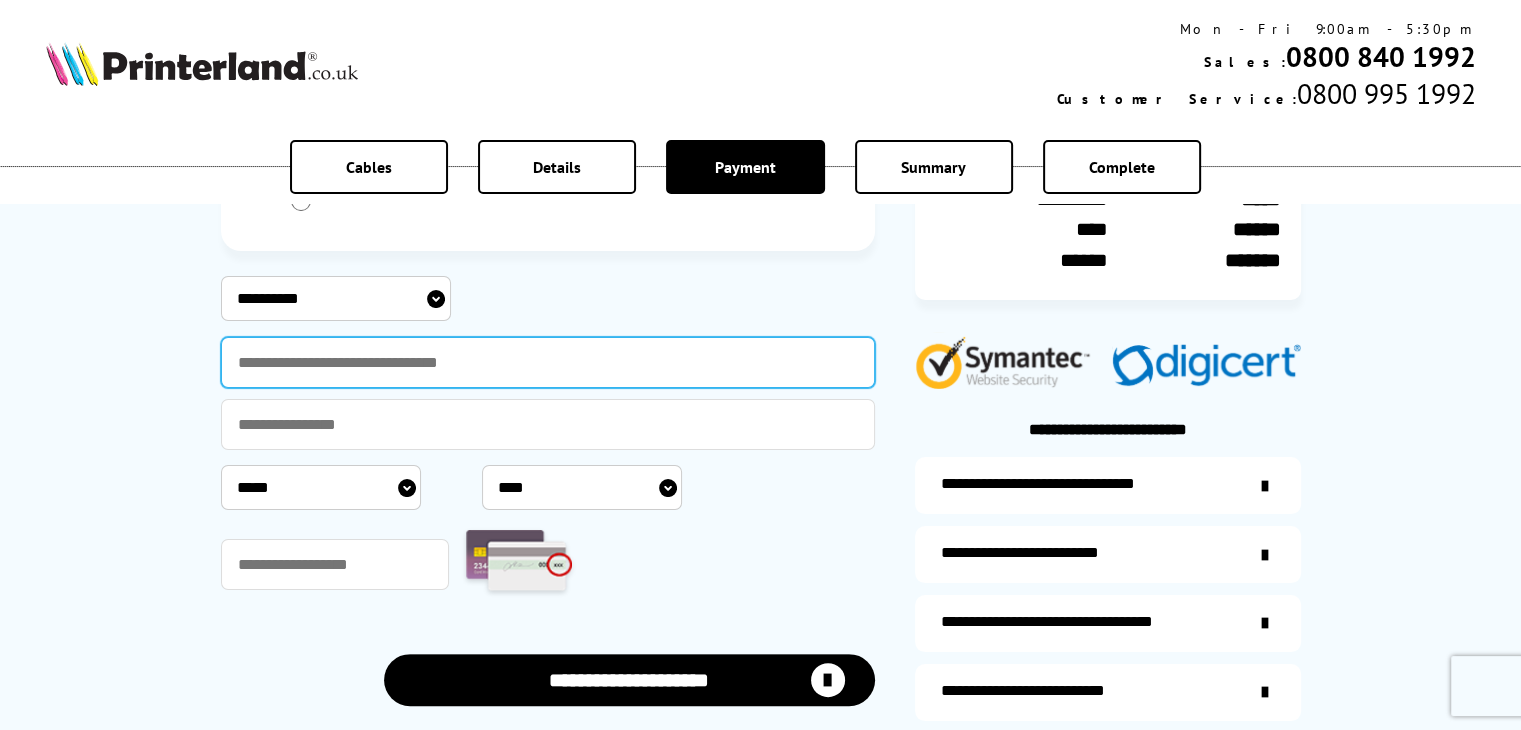 click at bounding box center (548, 362) 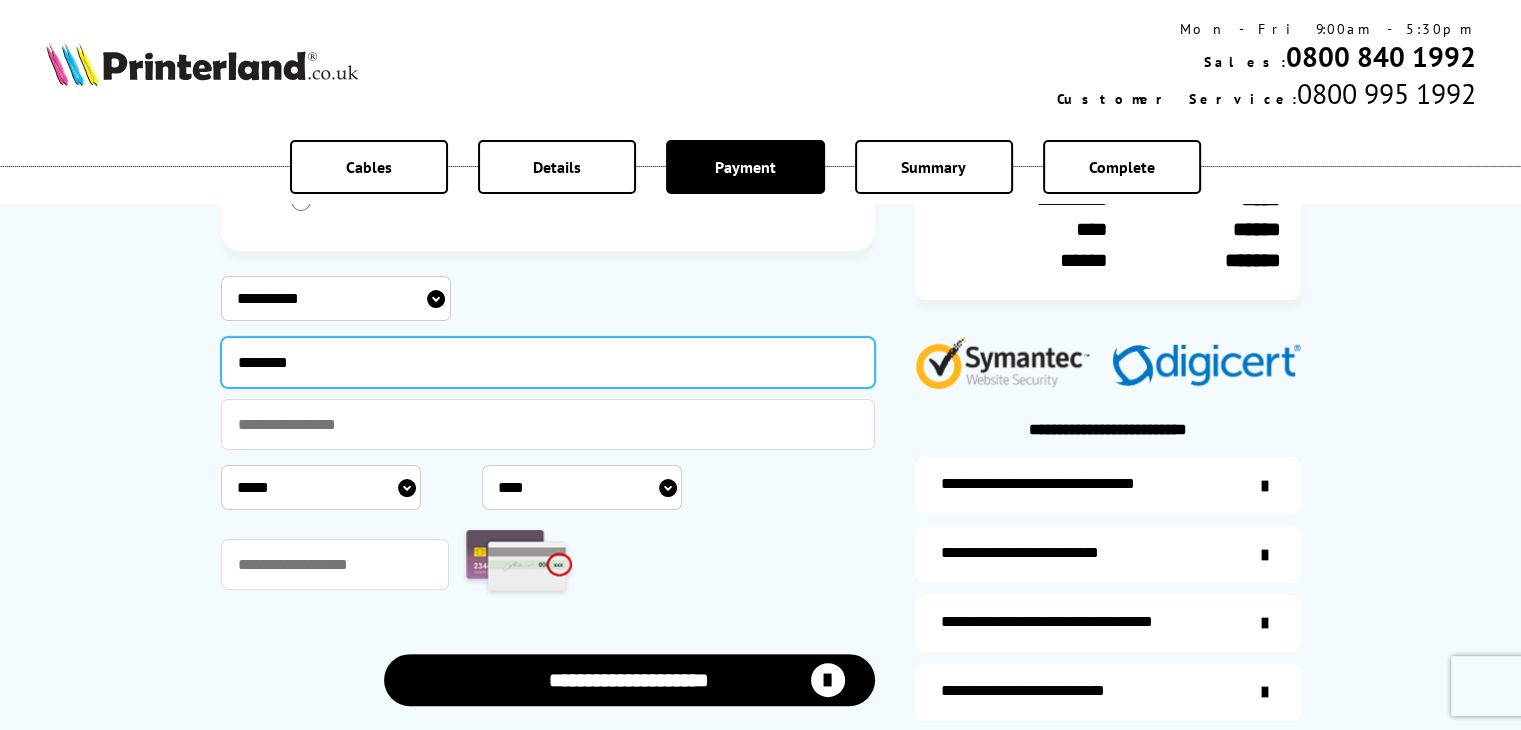type on "********" 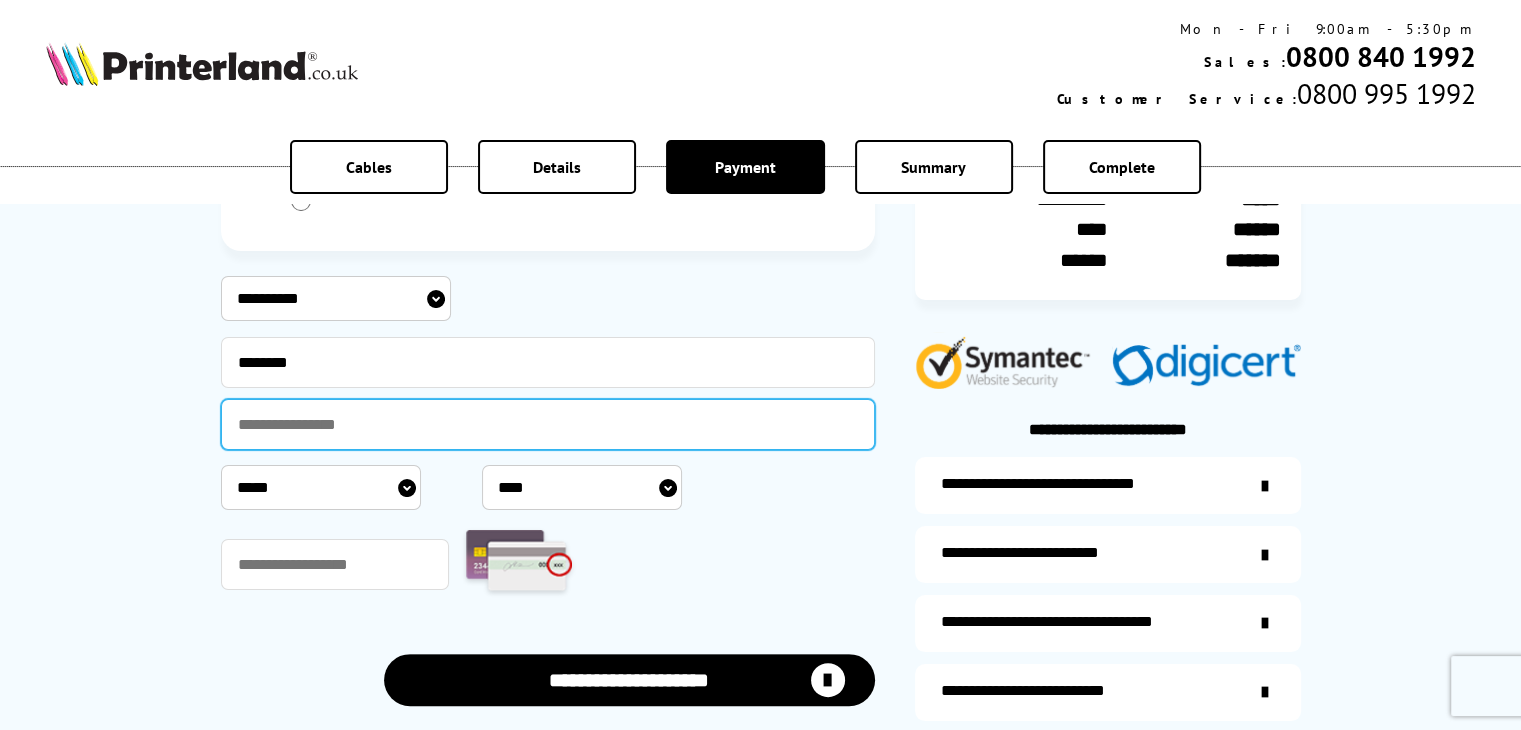 type on "**********" 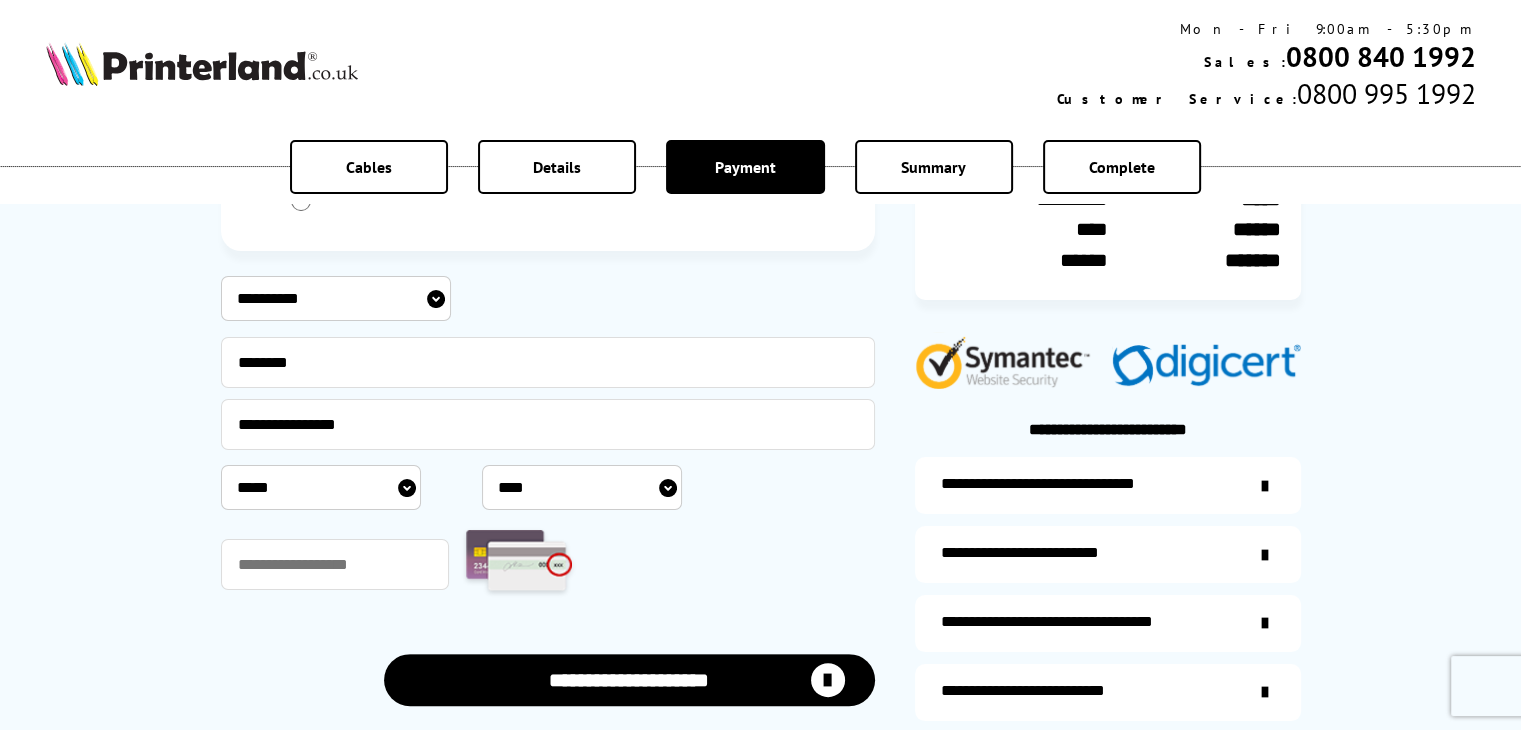 select on "*" 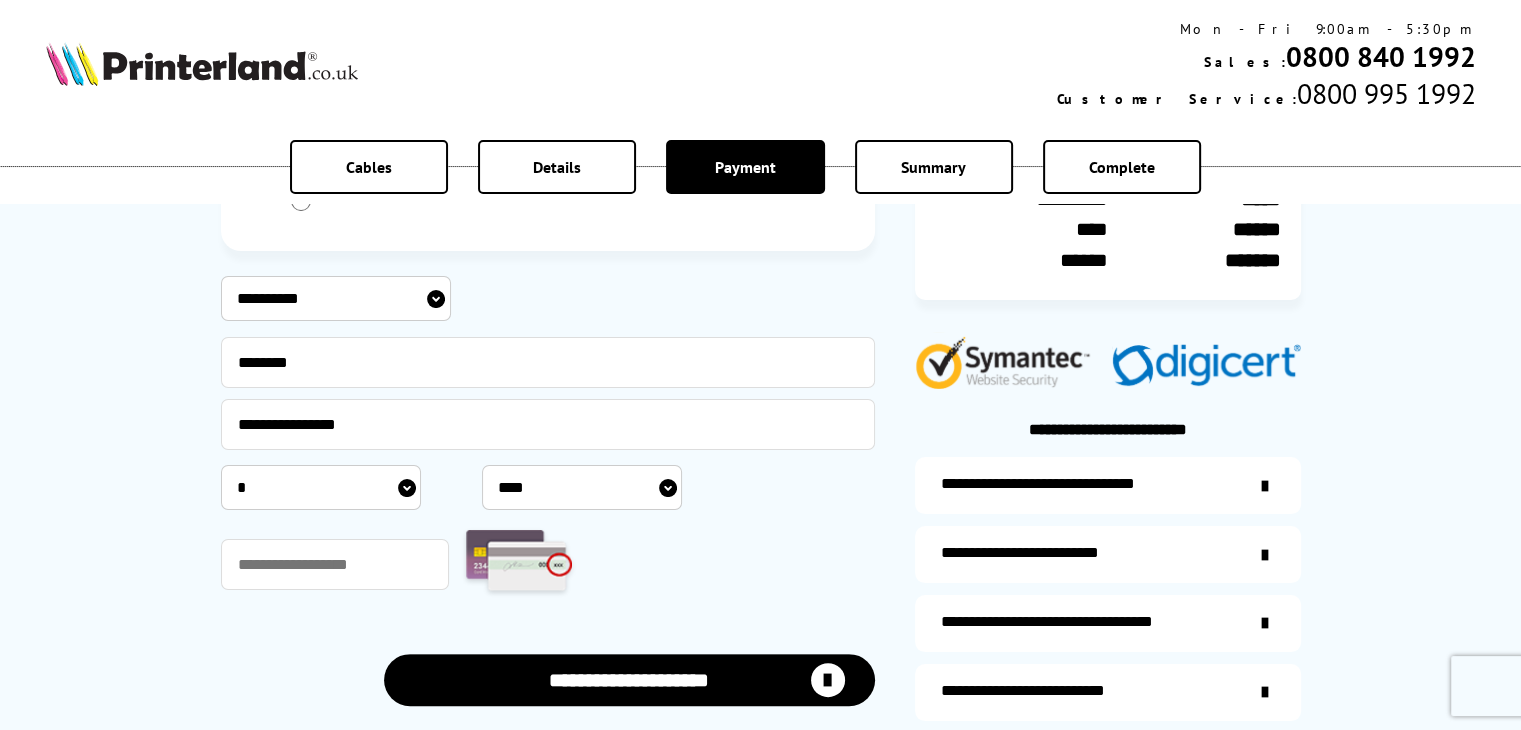 select on "****" 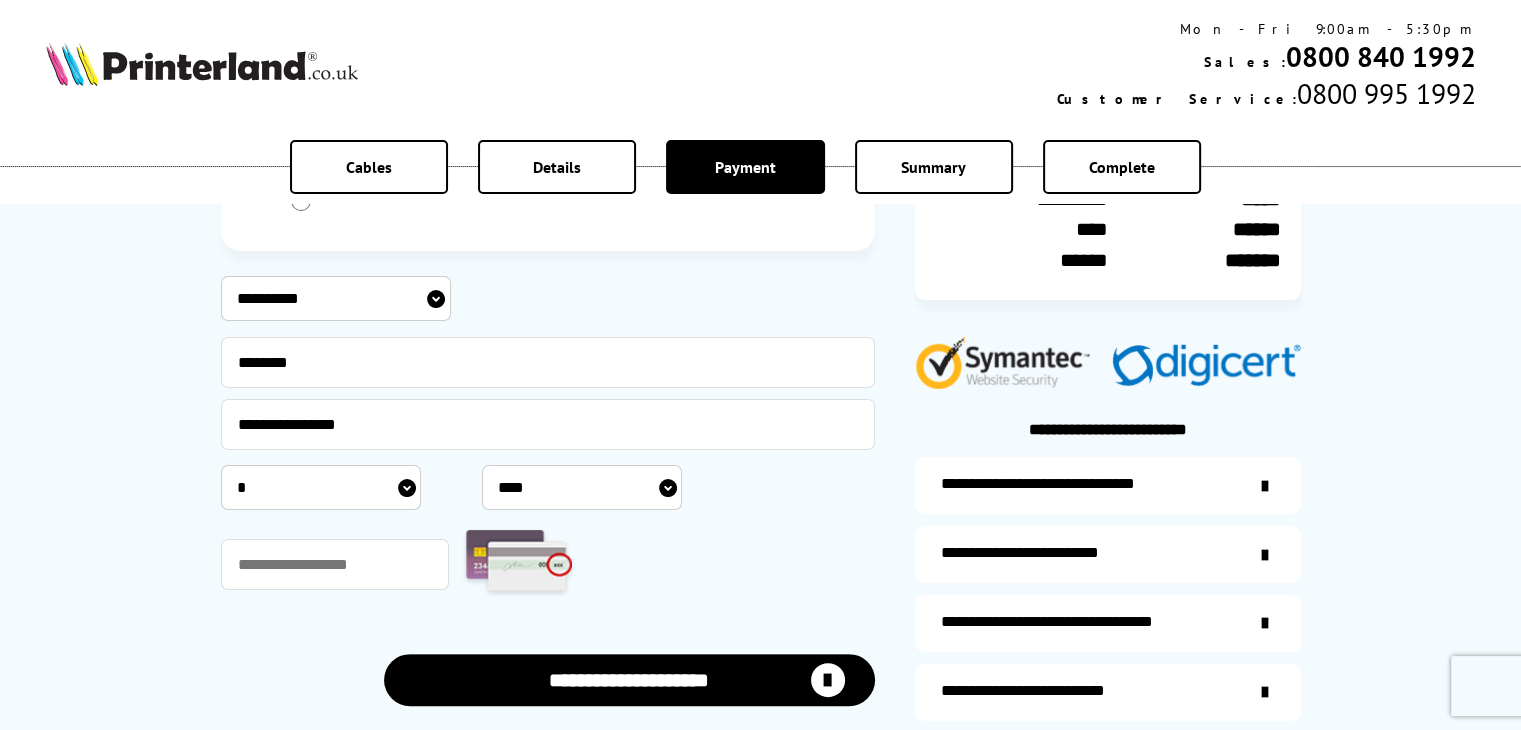 click on "****
****
****
****
****
****
****
****
****
****
****
****
****
****
****
****
****
****
****
****
****
****" at bounding box center (582, 487) 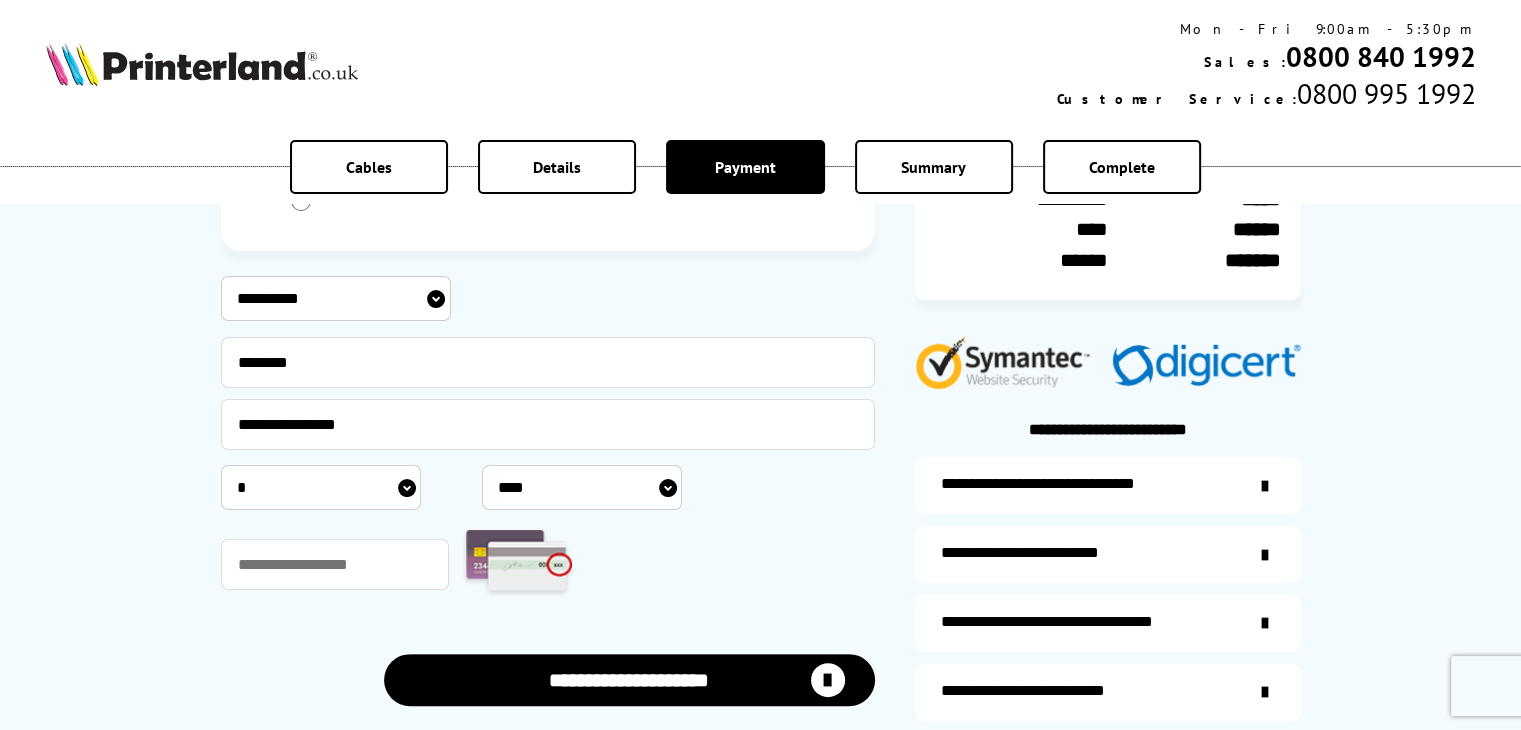 click on "[REDACTED]" at bounding box center [548, 487] 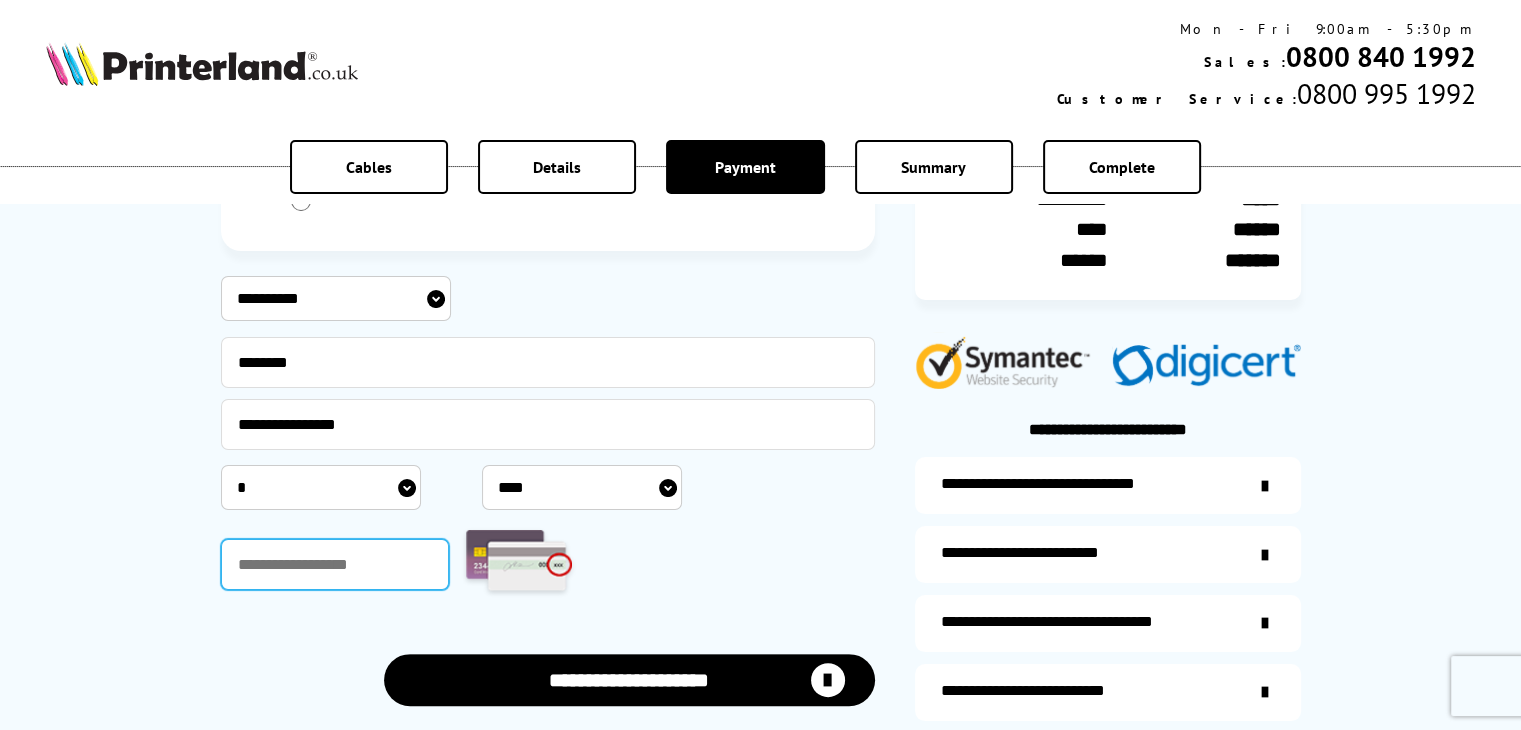 click at bounding box center [335, 564] 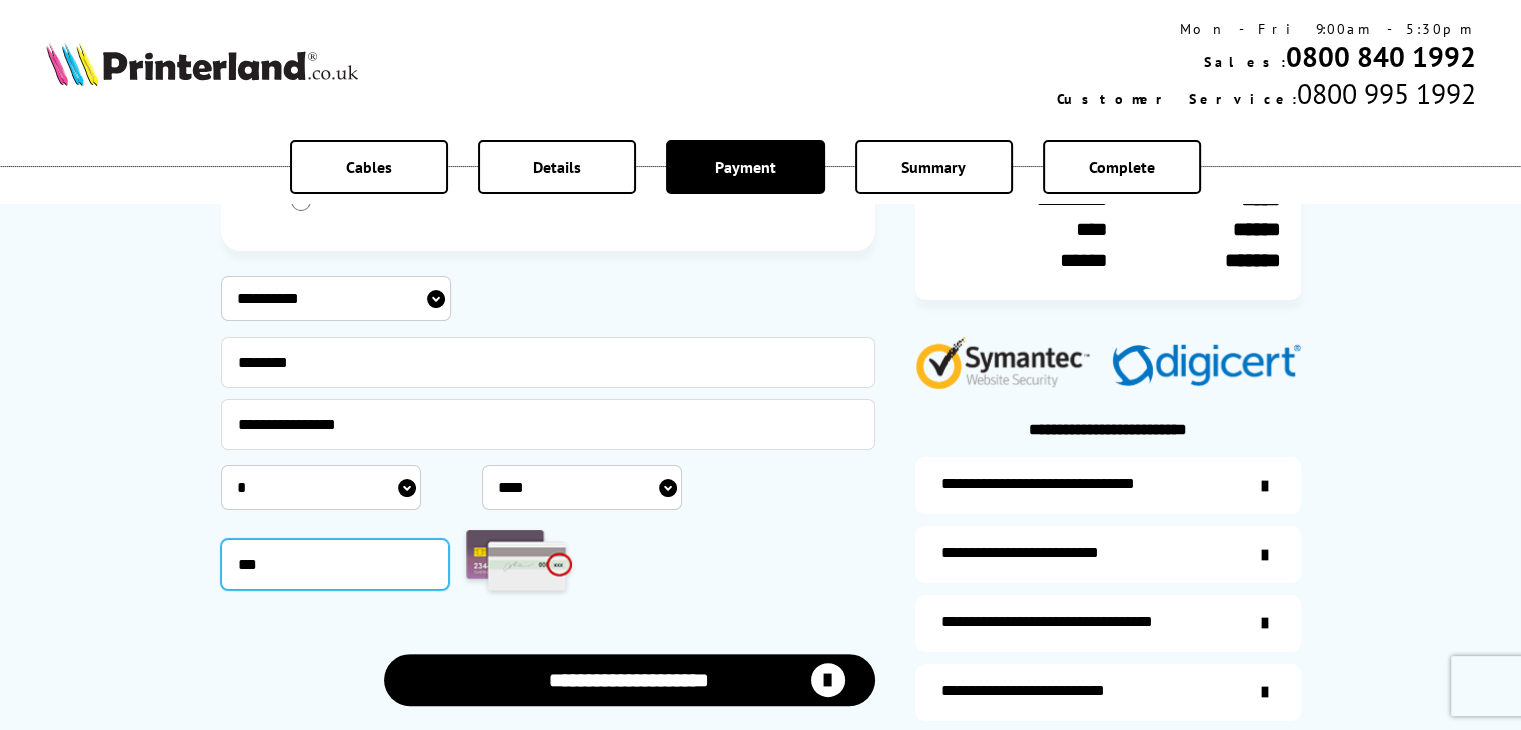 type on "***" 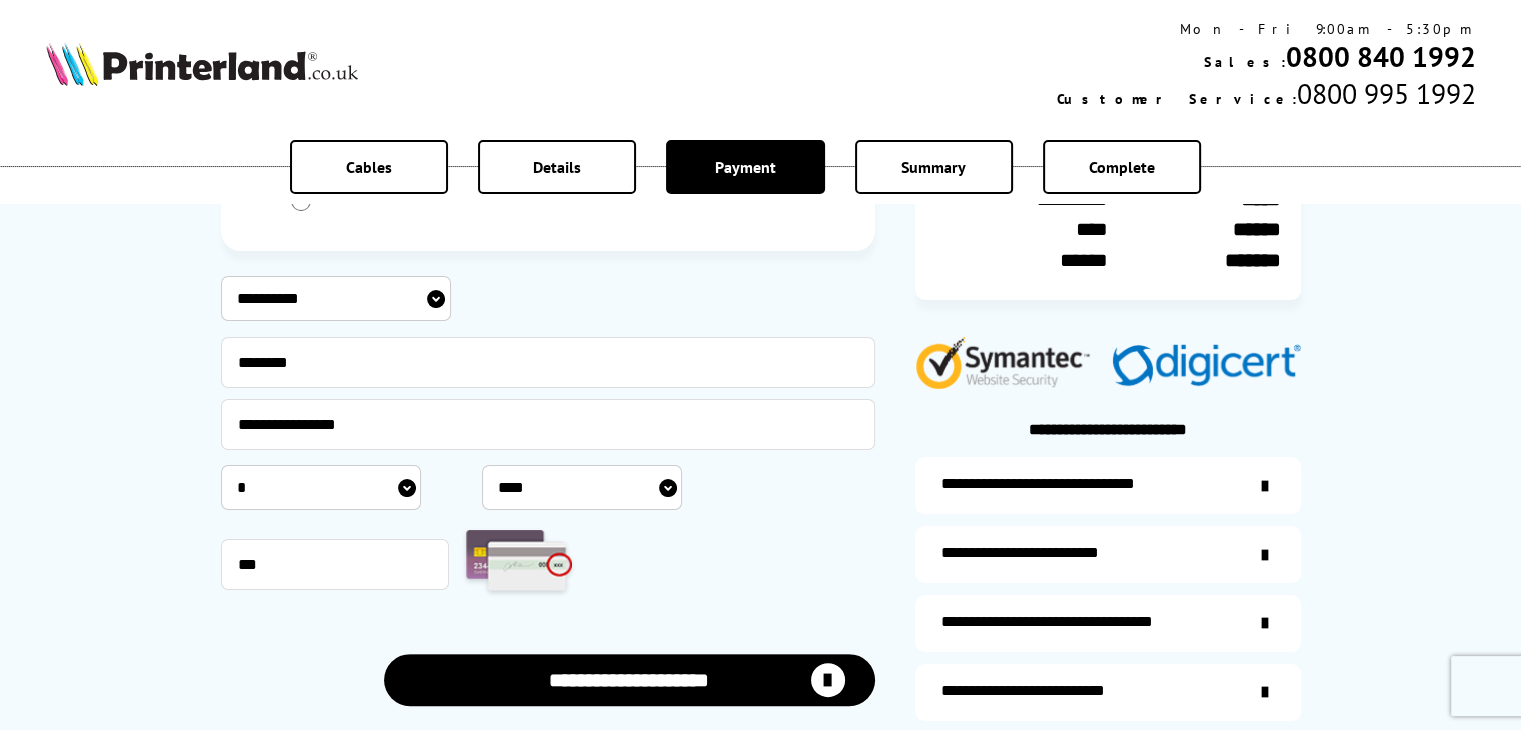 click on "**********" at bounding box center (629, 679) 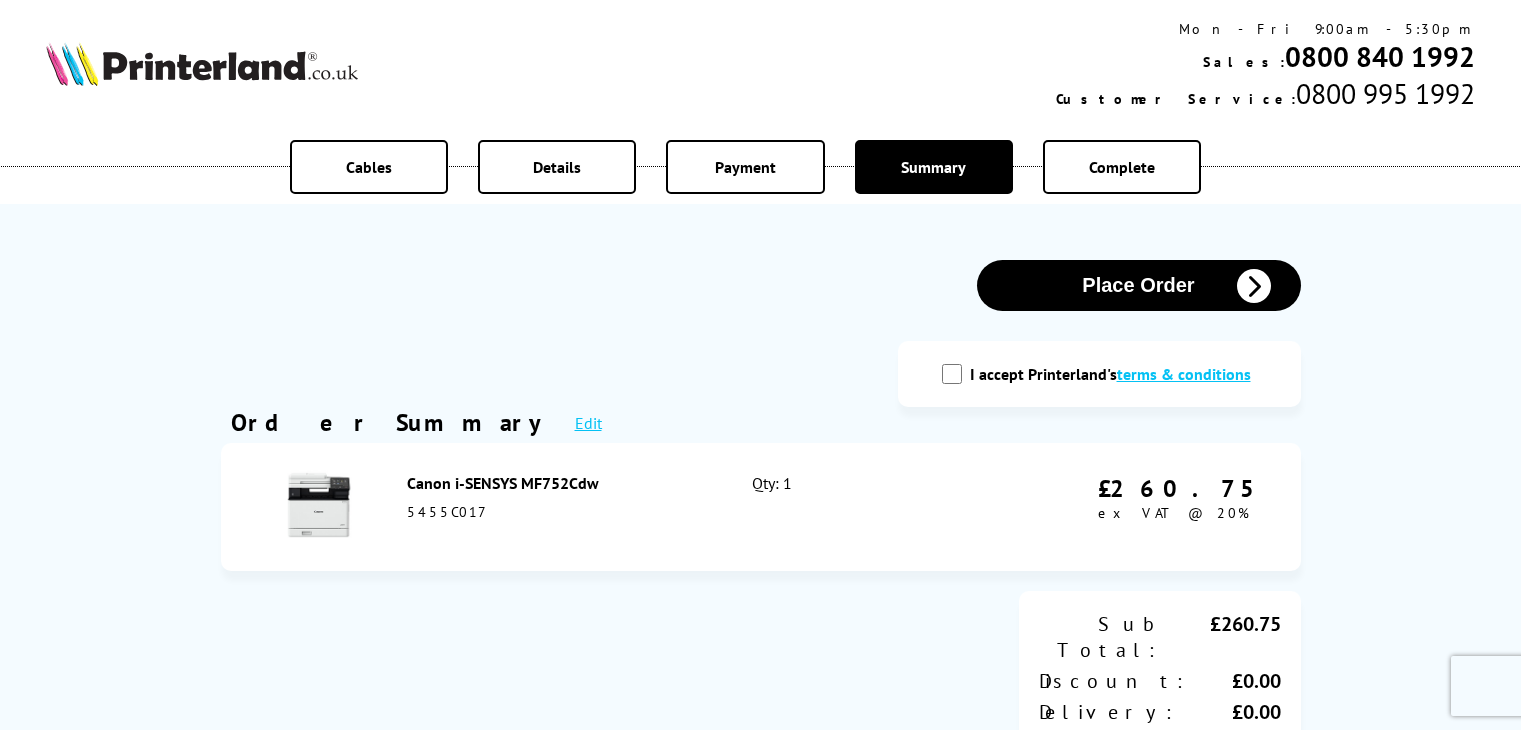scroll, scrollTop: 0, scrollLeft: 0, axis: both 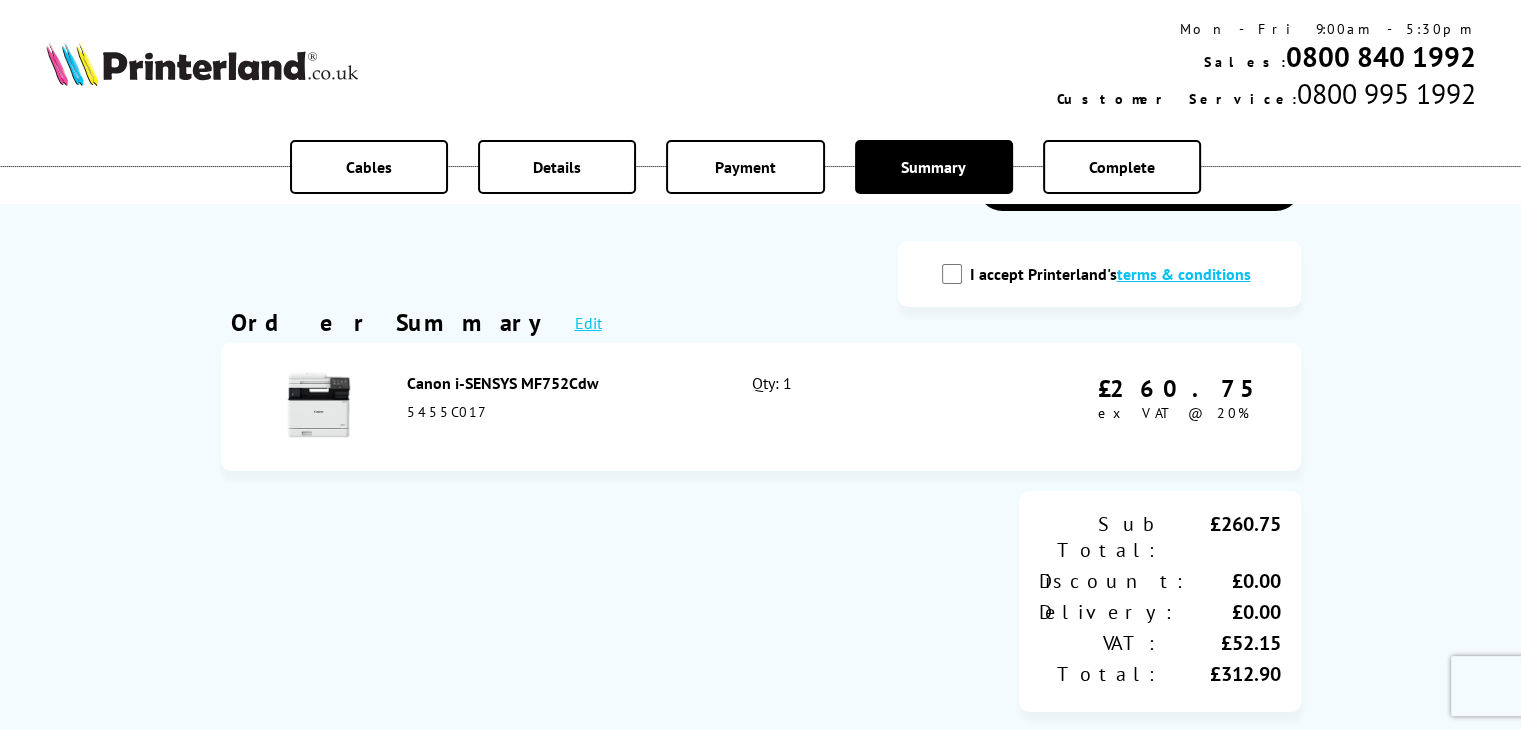 click on "I accept Printerland's  terms & conditions" at bounding box center [952, 274] 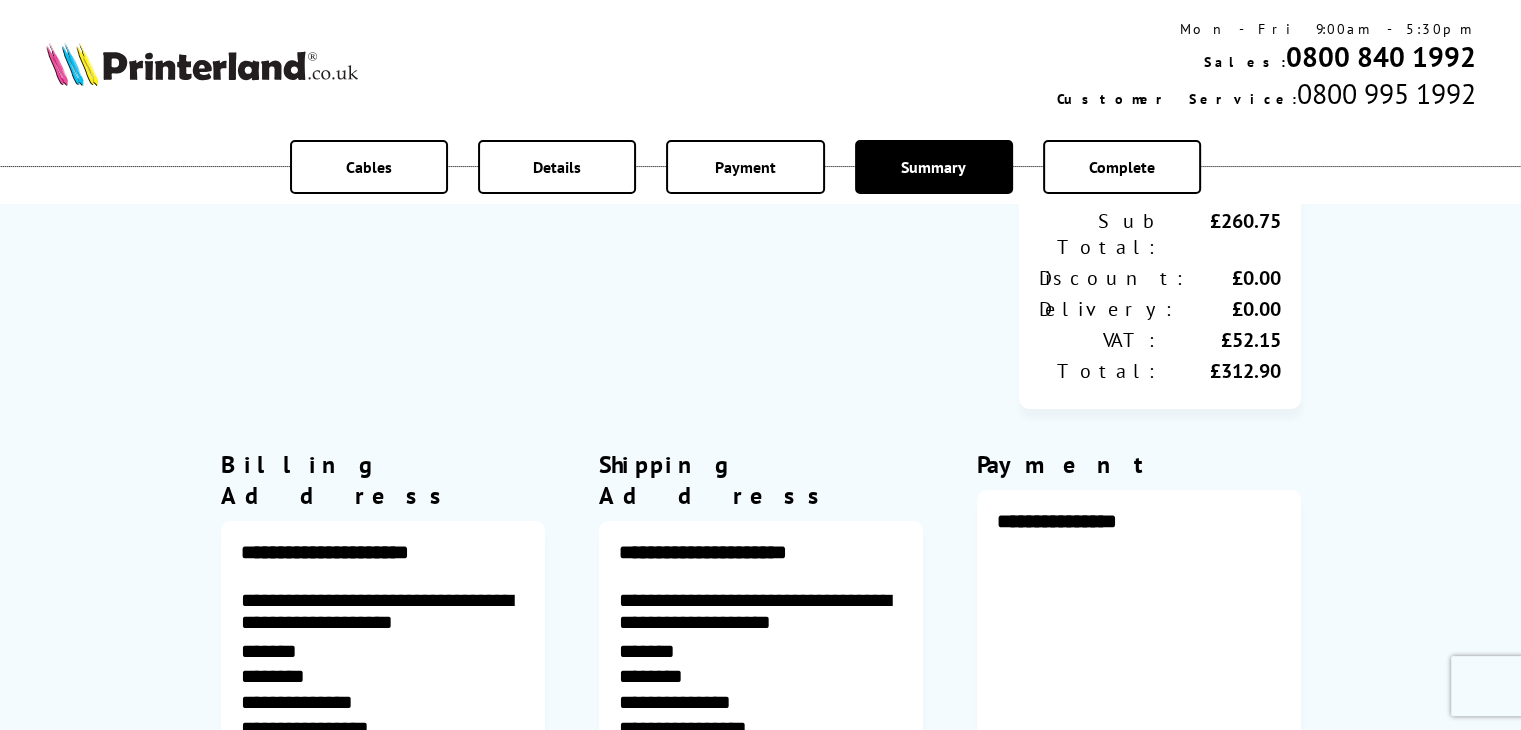 scroll, scrollTop: 700, scrollLeft: 0, axis: vertical 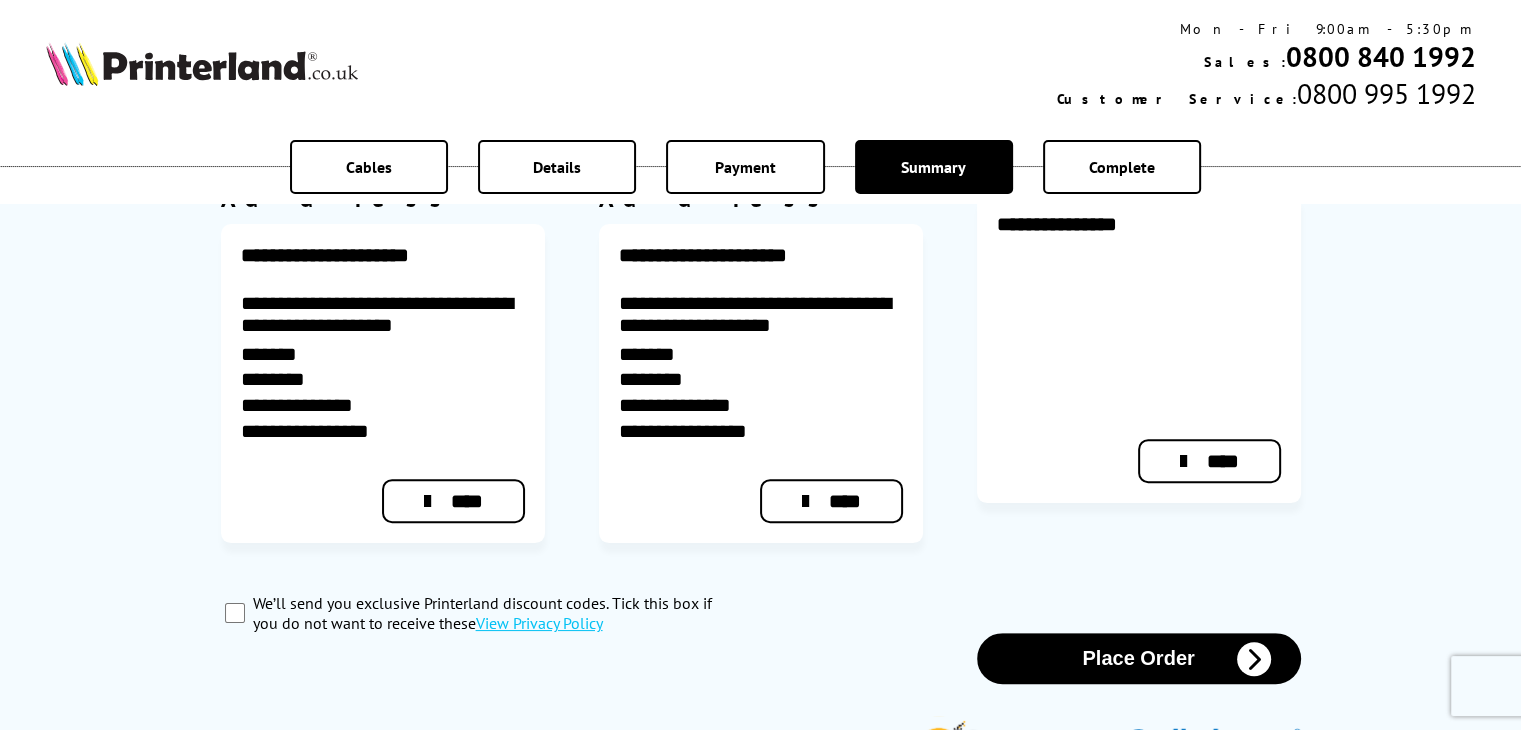 click on "Place Order" at bounding box center (1139, 658) 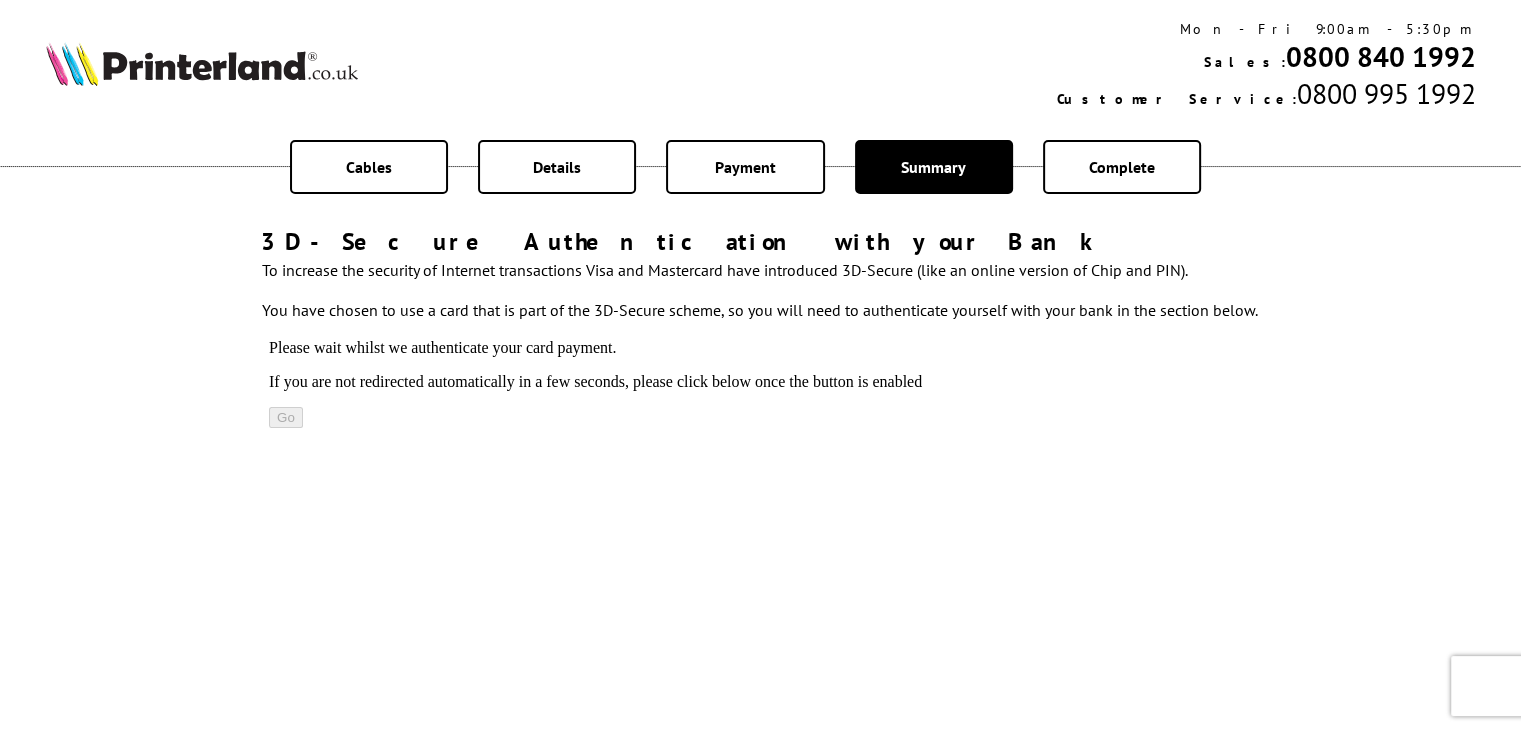 scroll, scrollTop: 0, scrollLeft: 0, axis: both 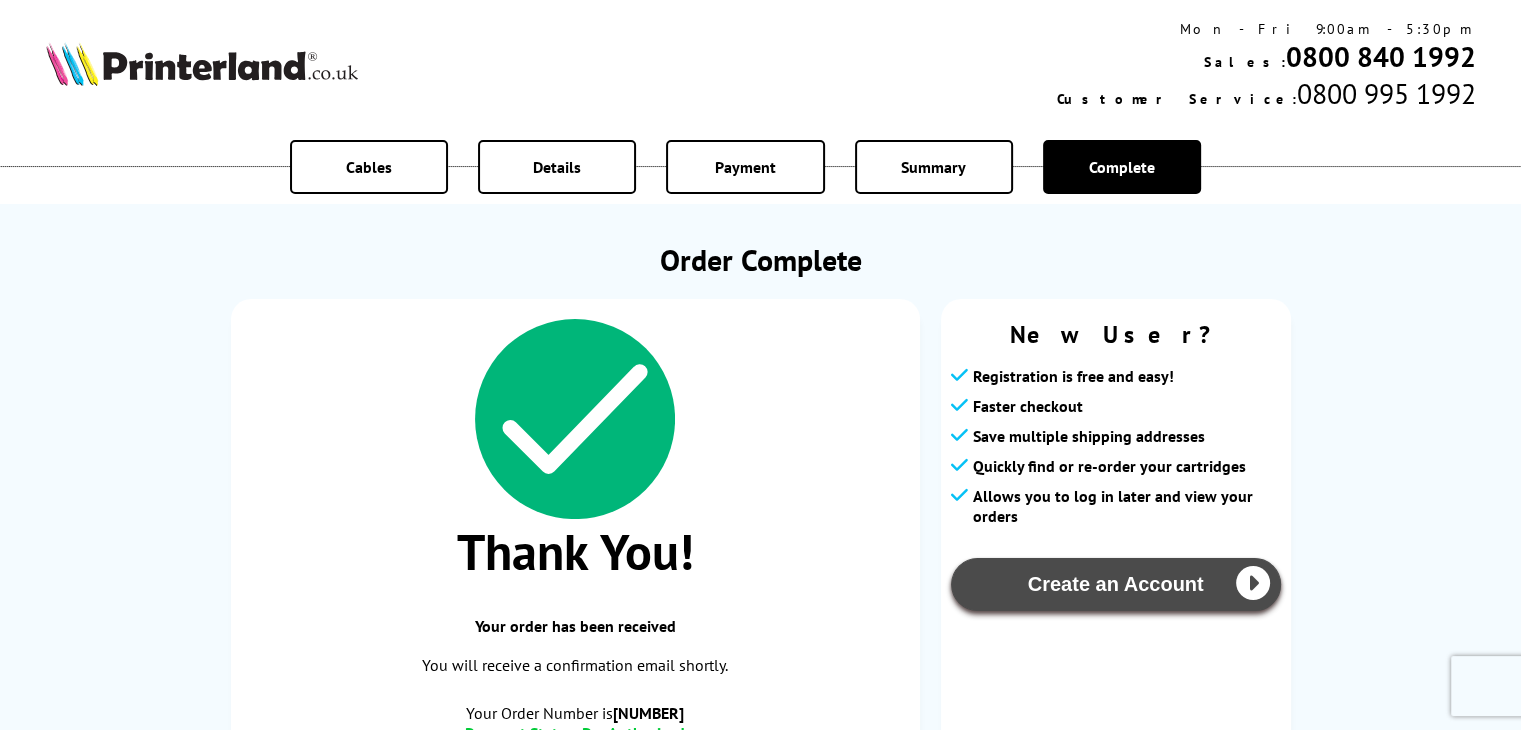 click on "Create an Account" at bounding box center [1116, 584] 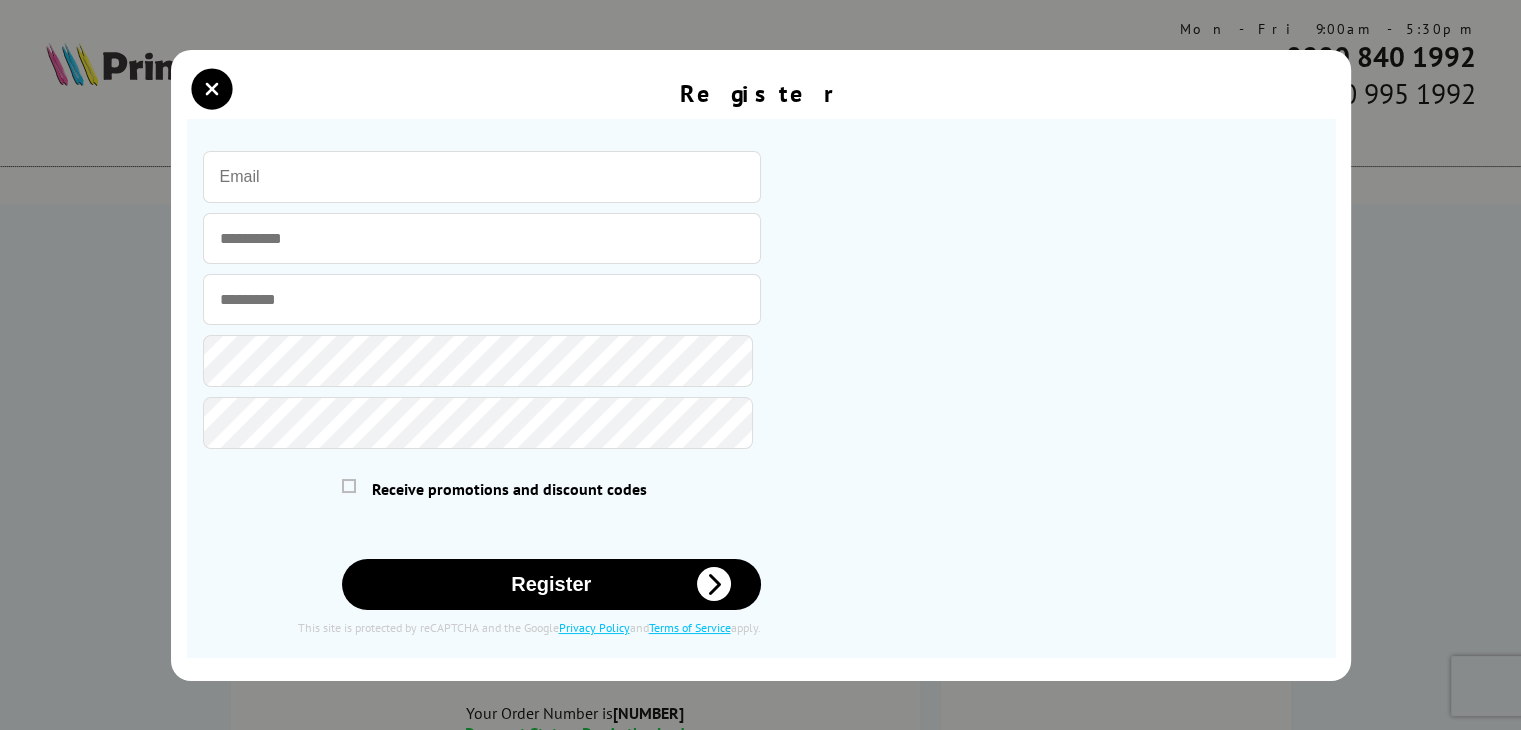 click at bounding box center [482, 177] 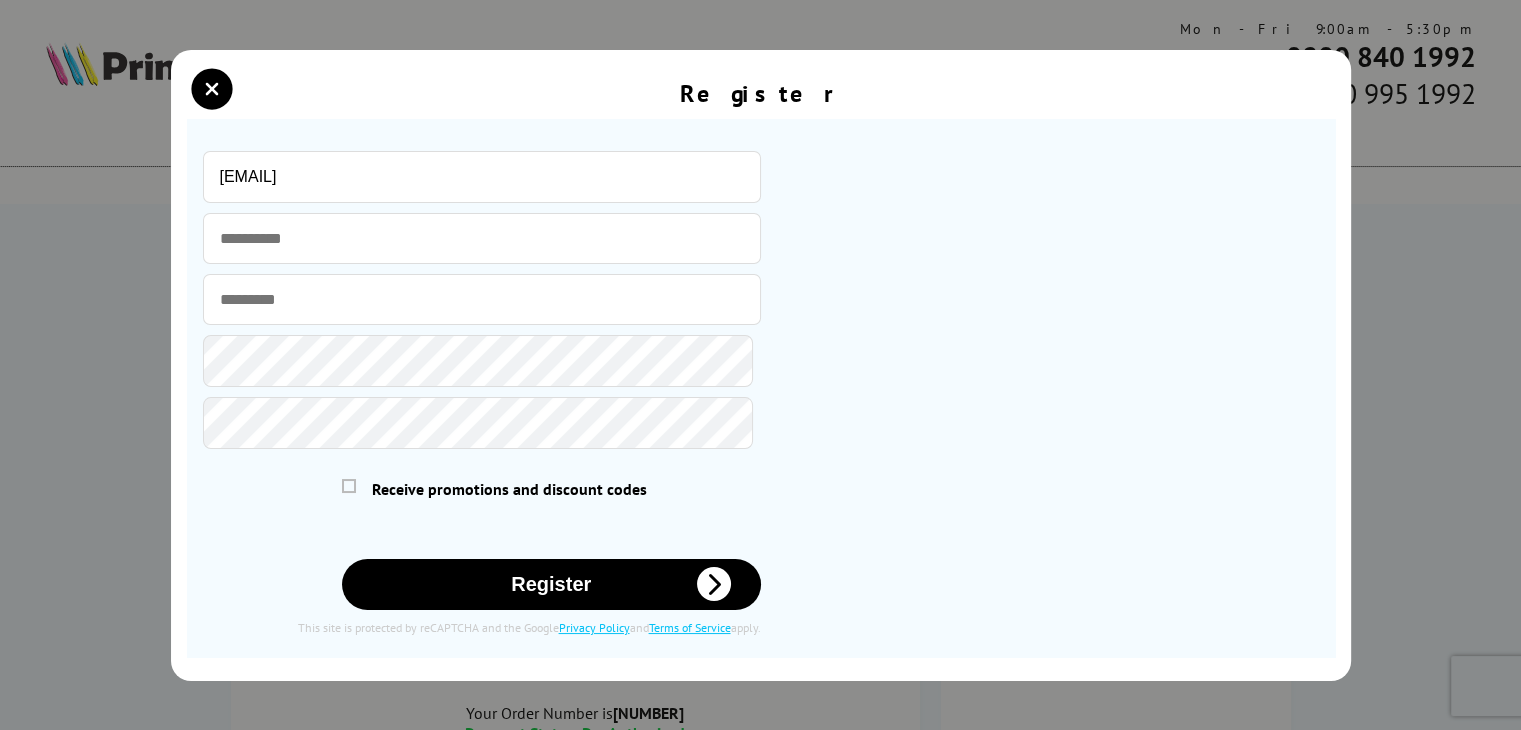 type on "[EMAIL]" 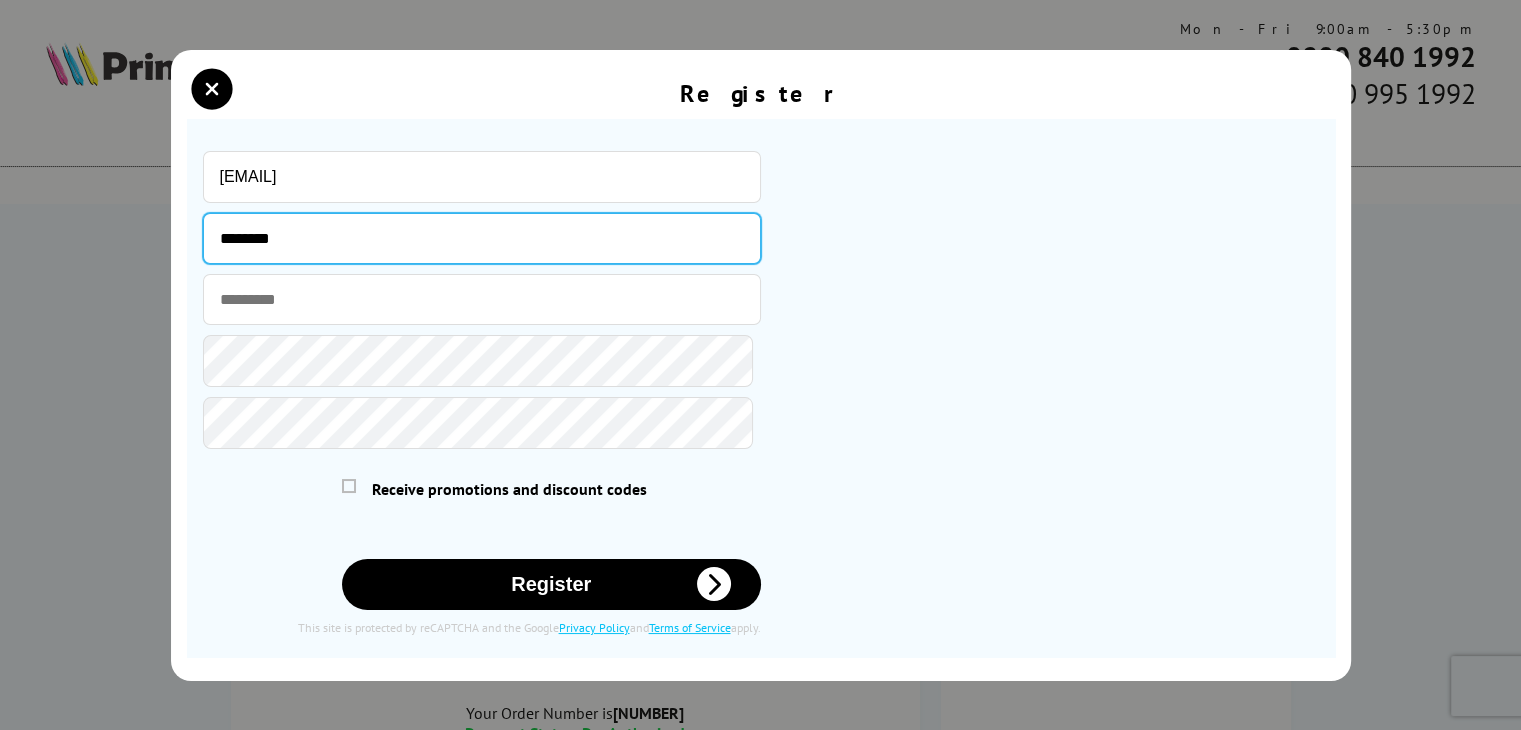 type on "********" 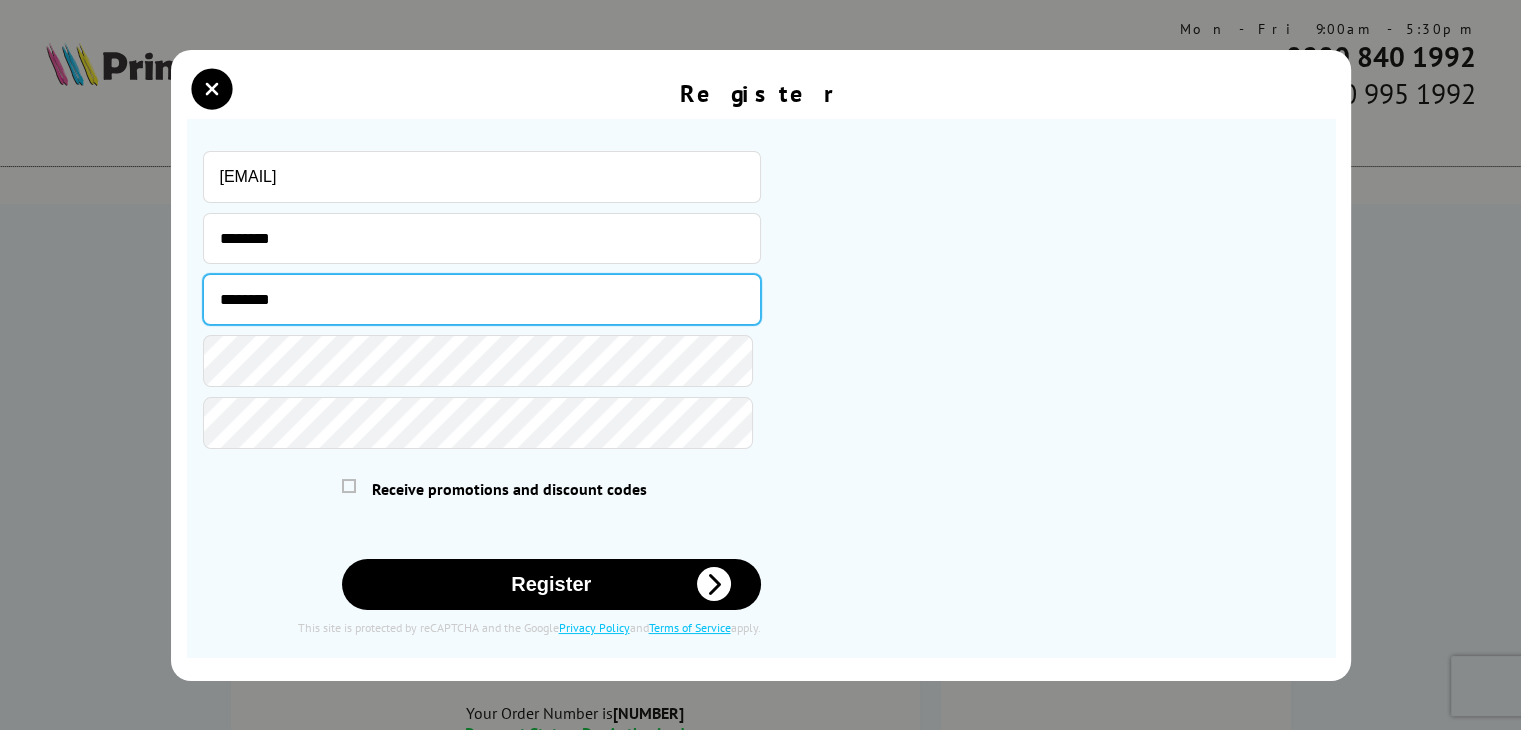 type on "********" 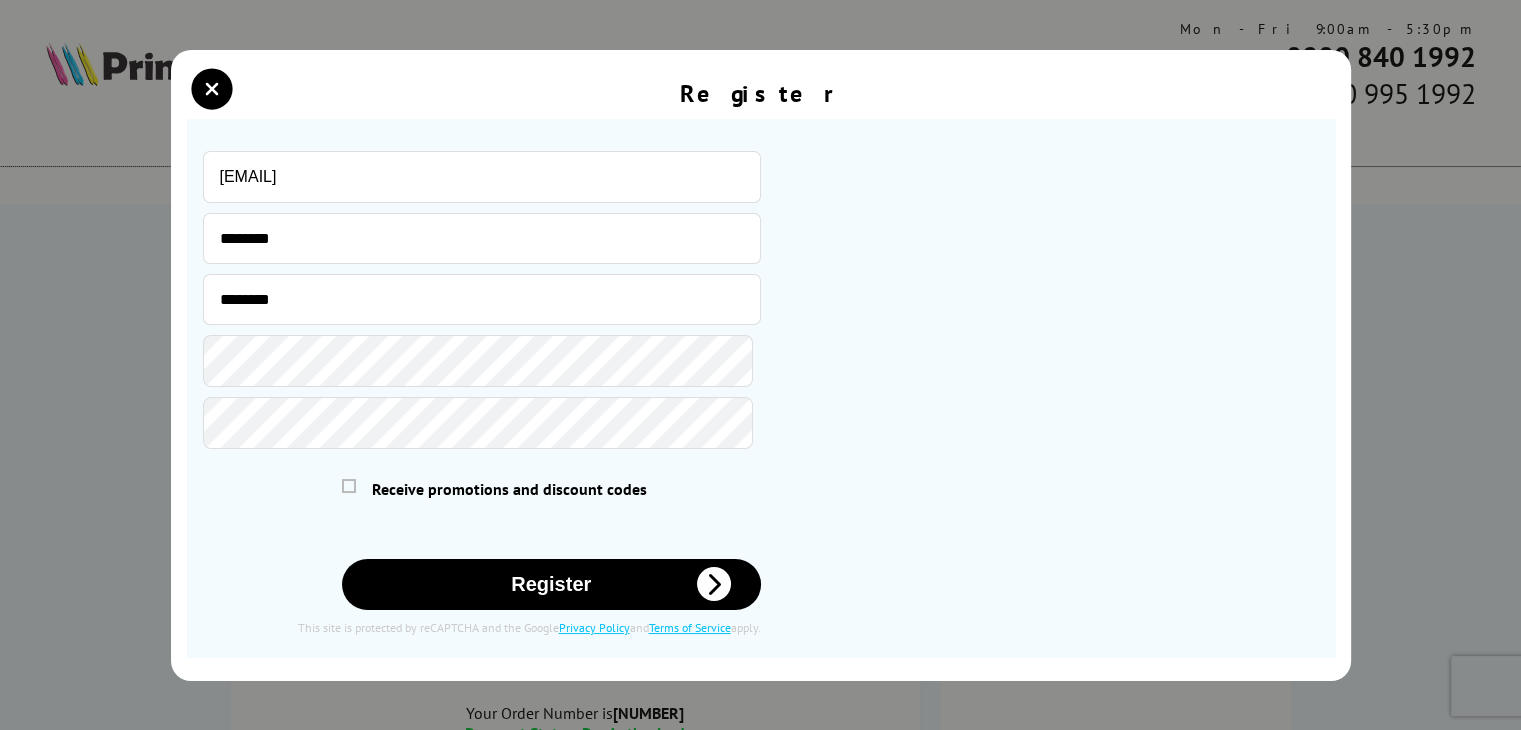 click on "Receive promotions and discount codes" at bounding box center (509, 489) 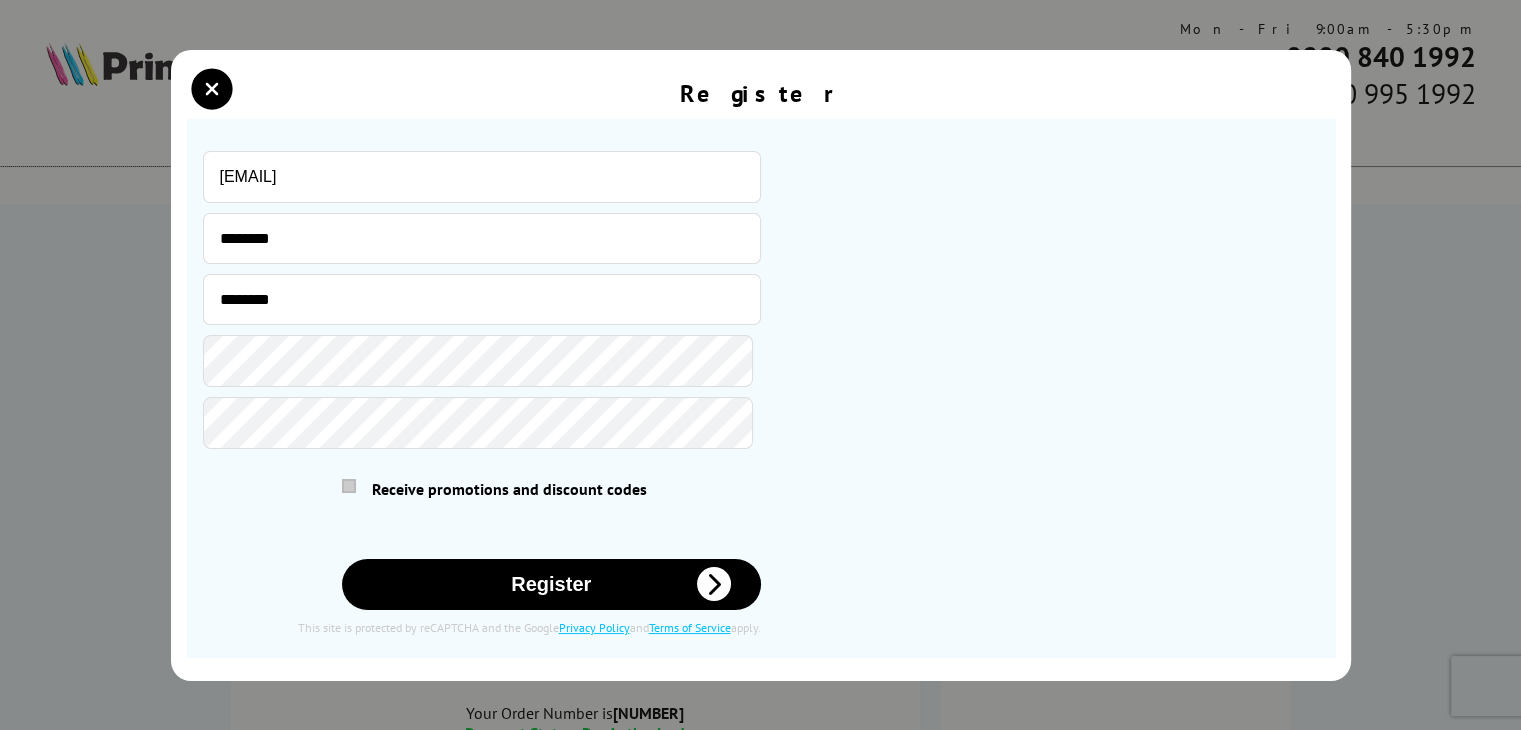 click at bounding box center (349, 486) 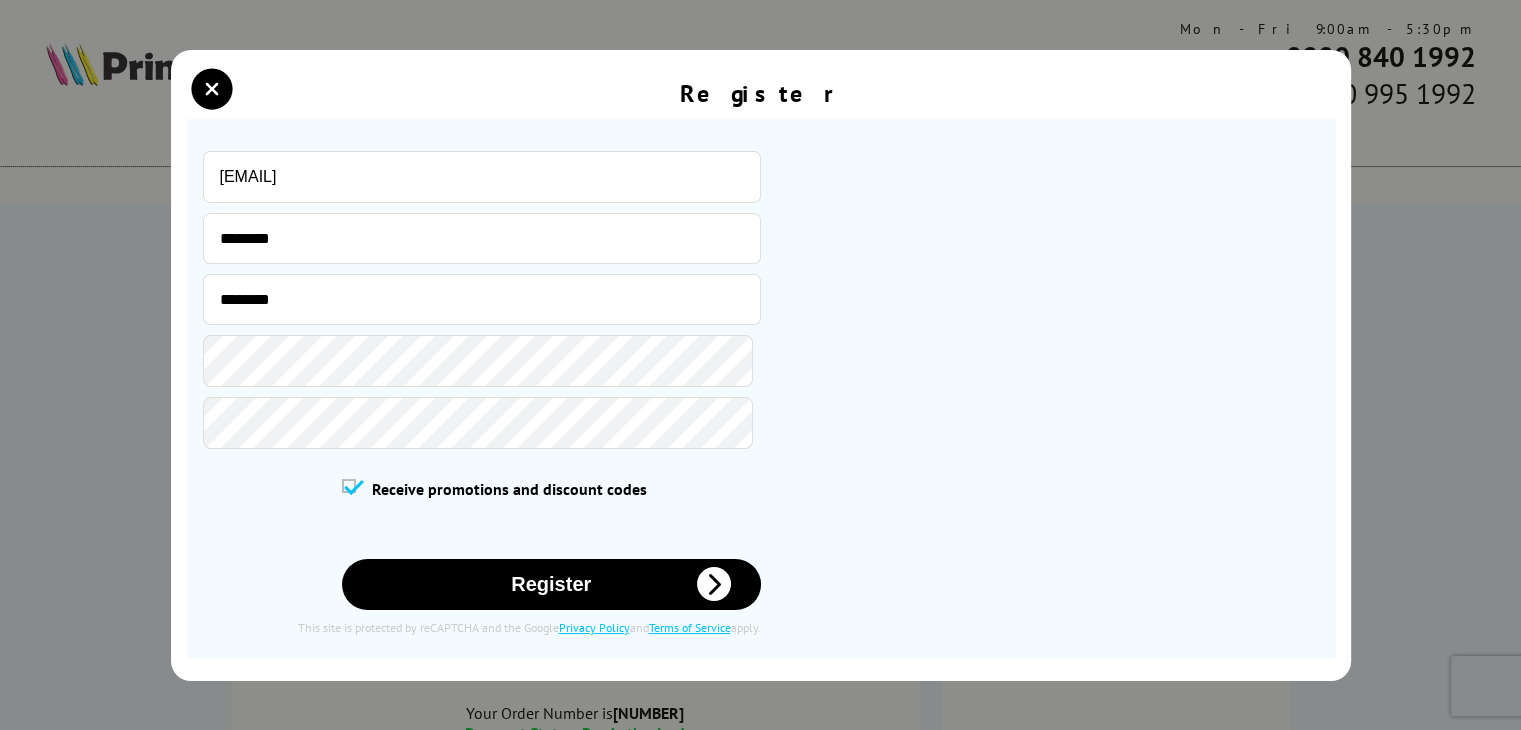 click on "Register" at bounding box center [551, 584] 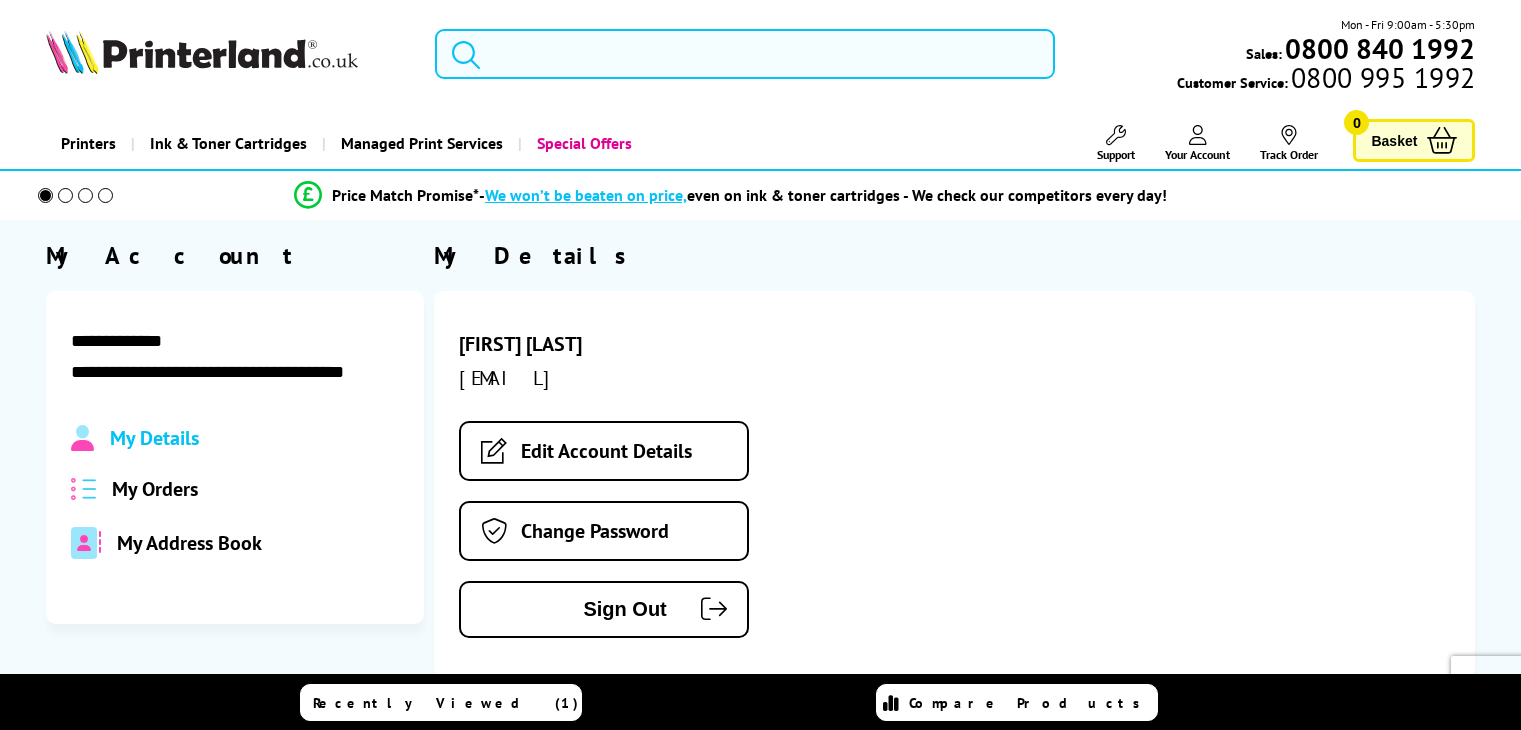 scroll, scrollTop: 0, scrollLeft: 0, axis: both 